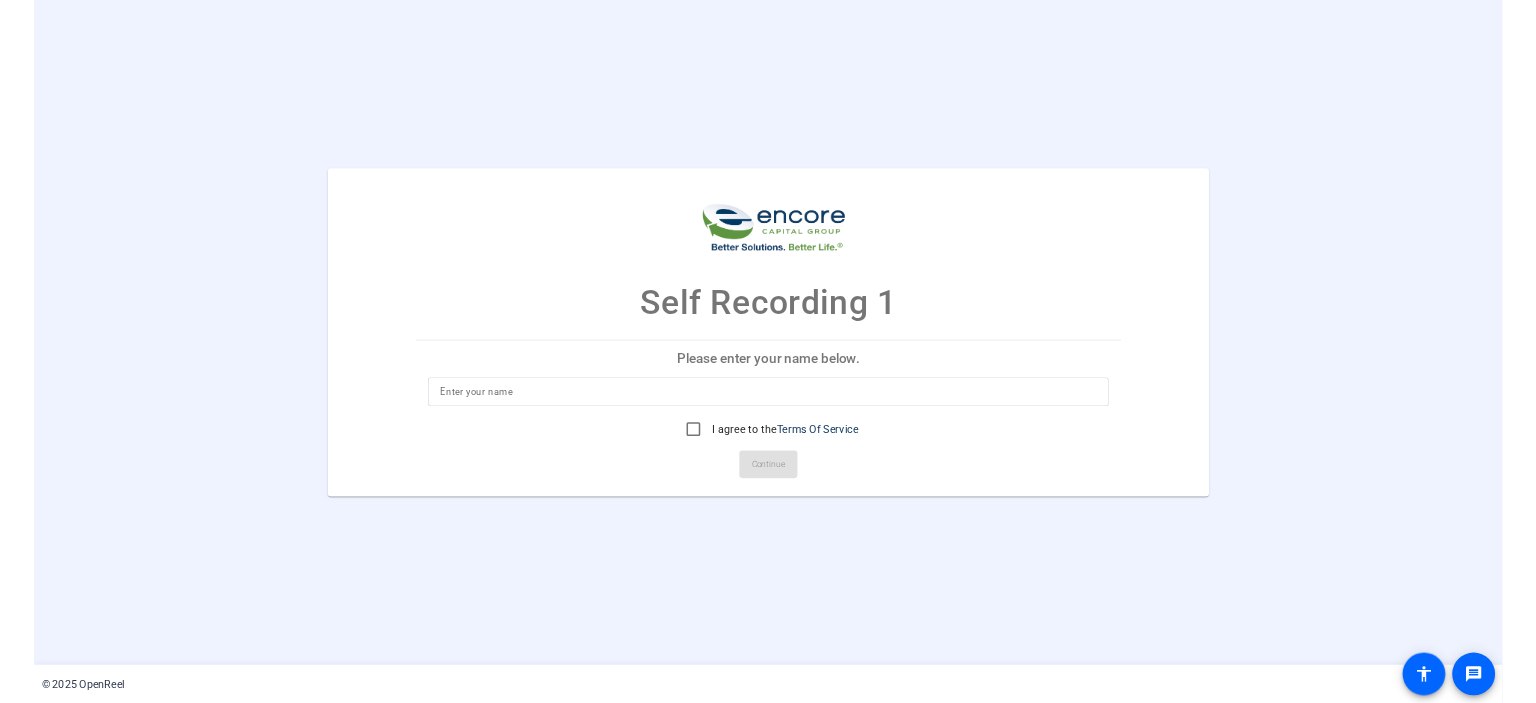 scroll, scrollTop: 0, scrollLeft: 0, axis: both 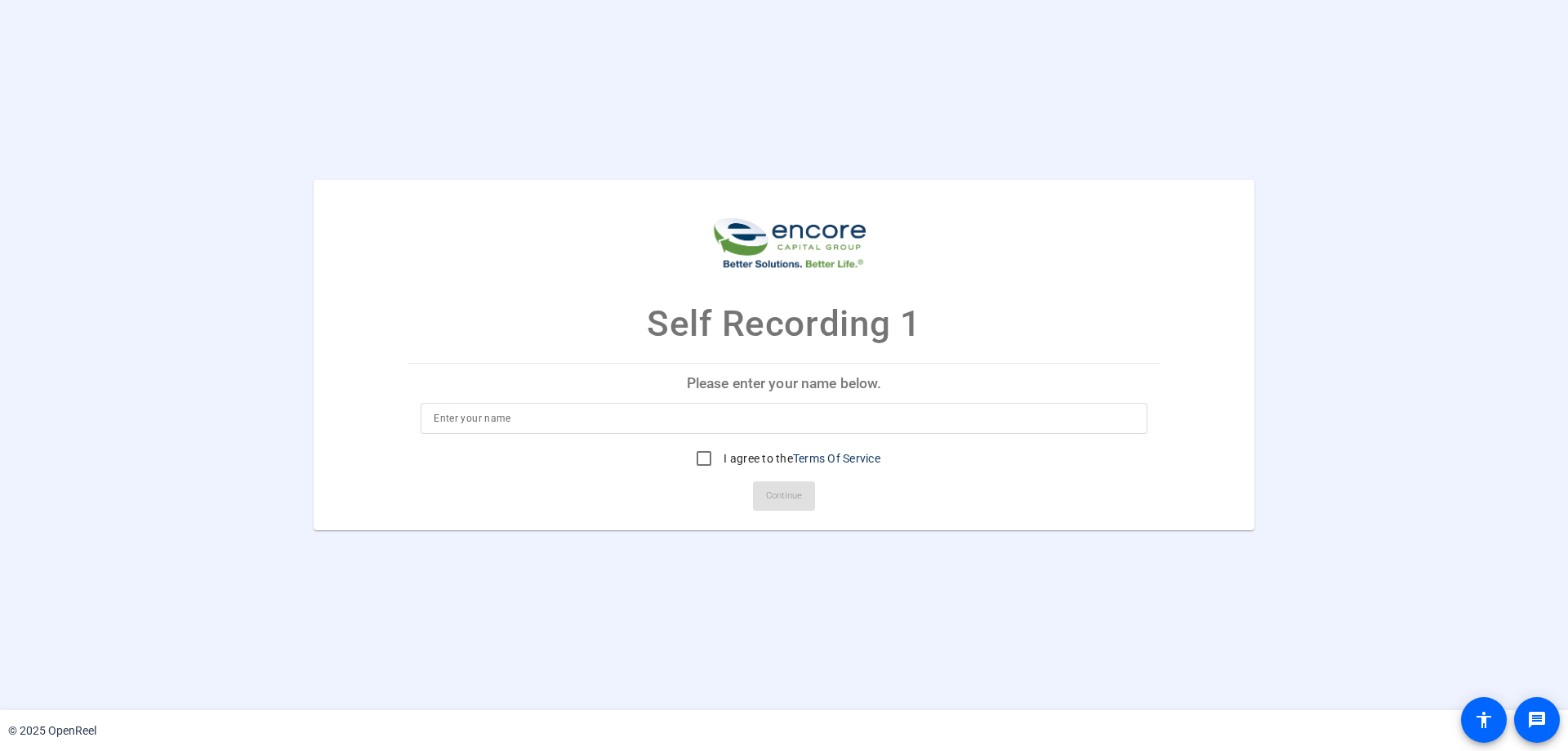 click at bounding box center [784, 418] 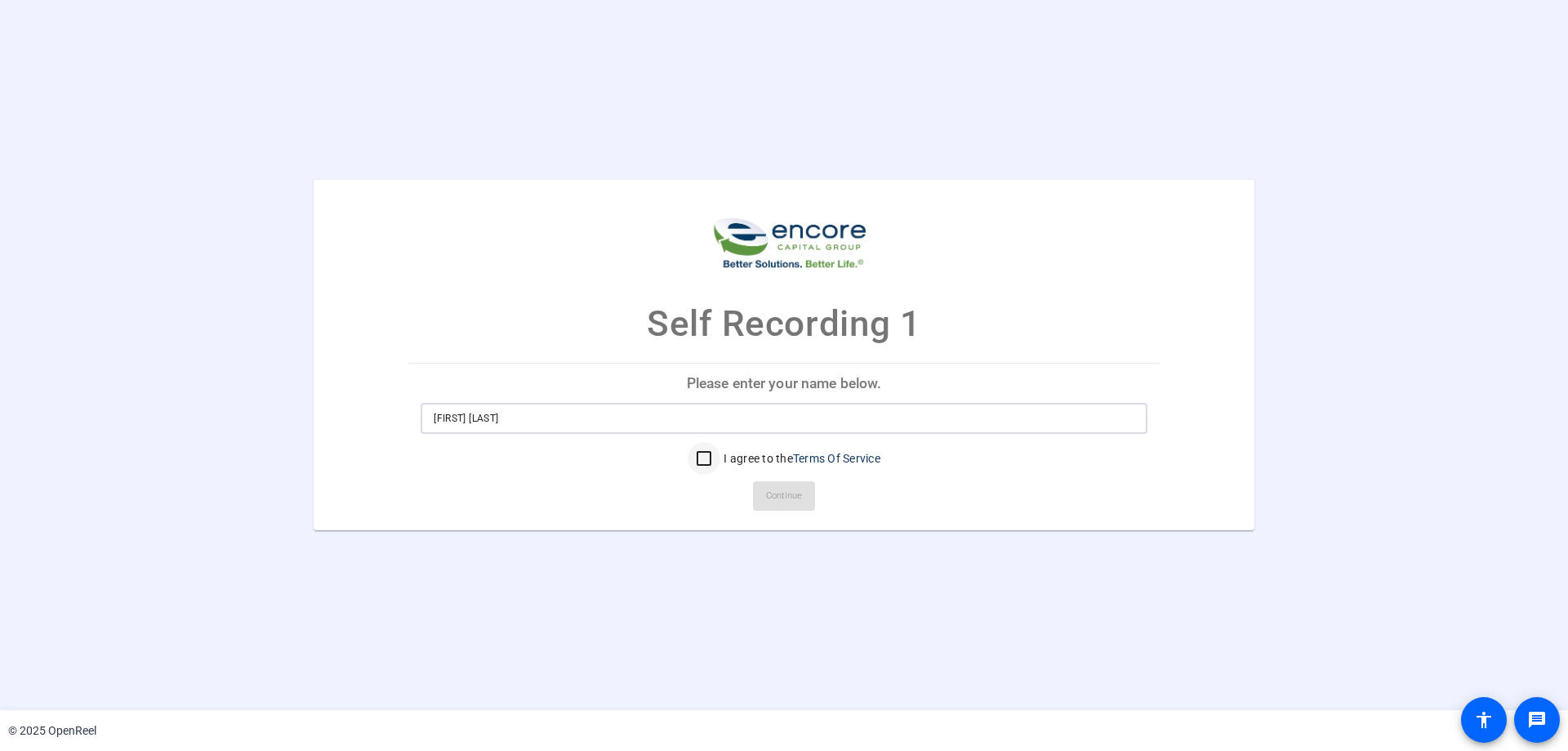 type on "[FIRST] [LAST]" 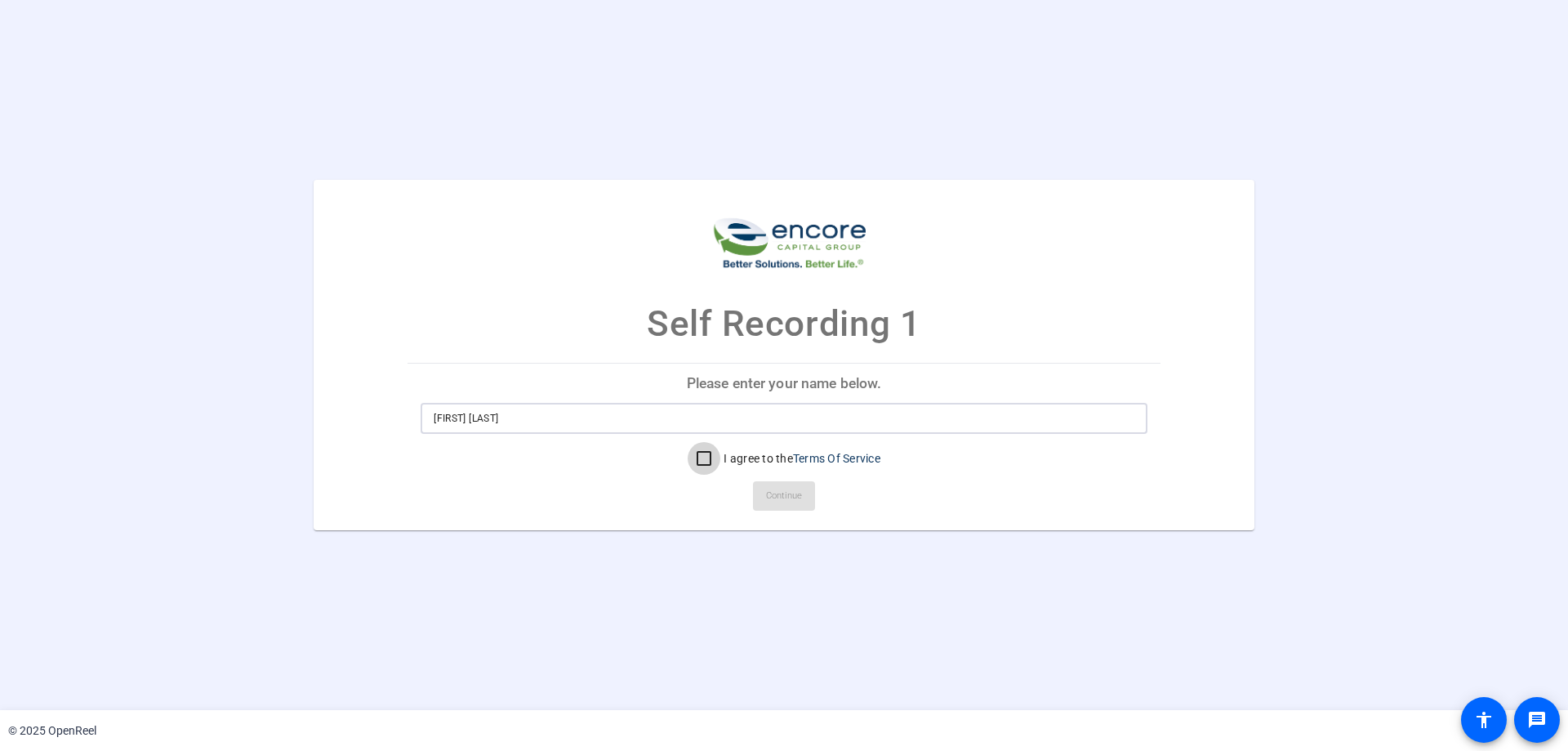 click on "I agree to the  Terms Of Service" at bounding box center (704, 458) 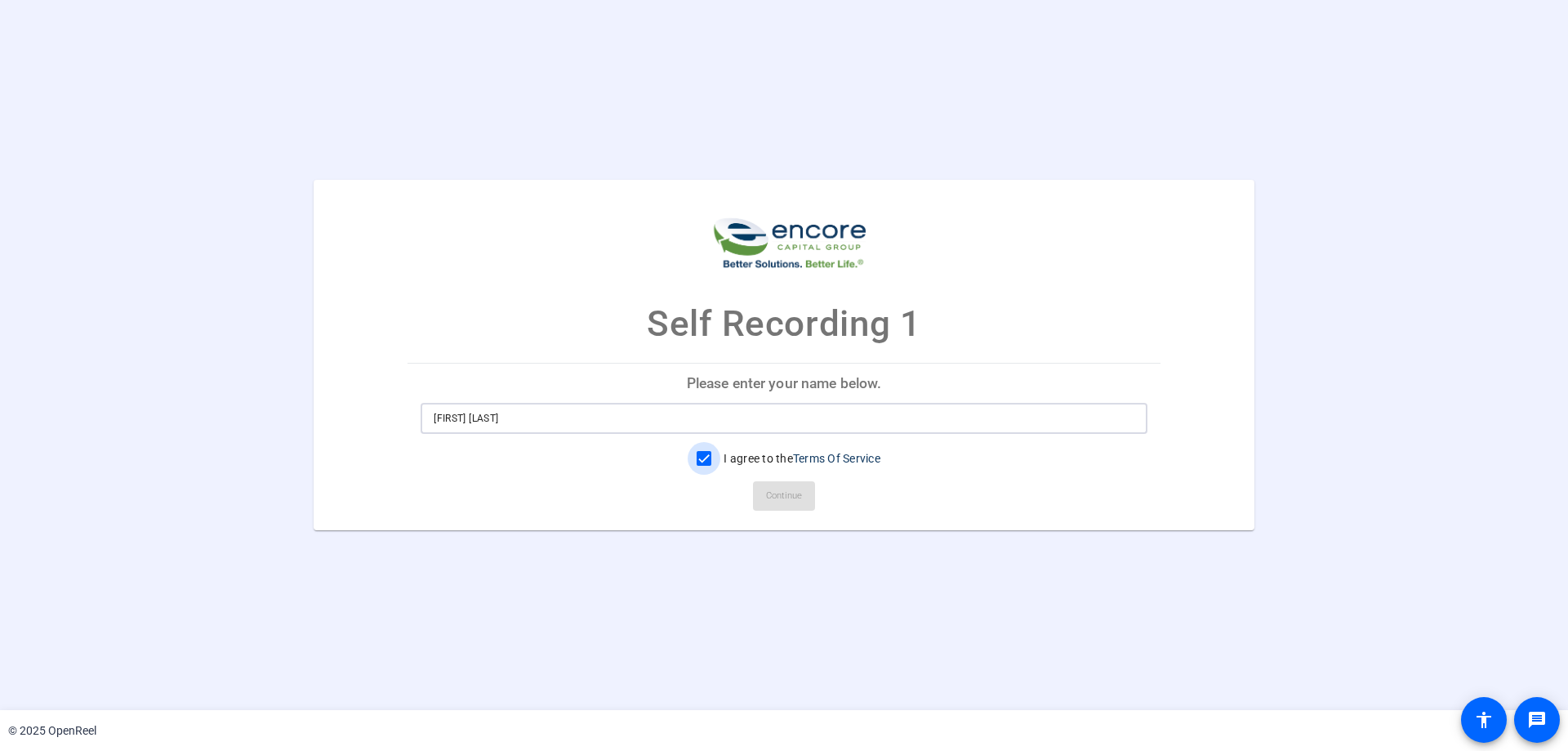 checkbox on "true" 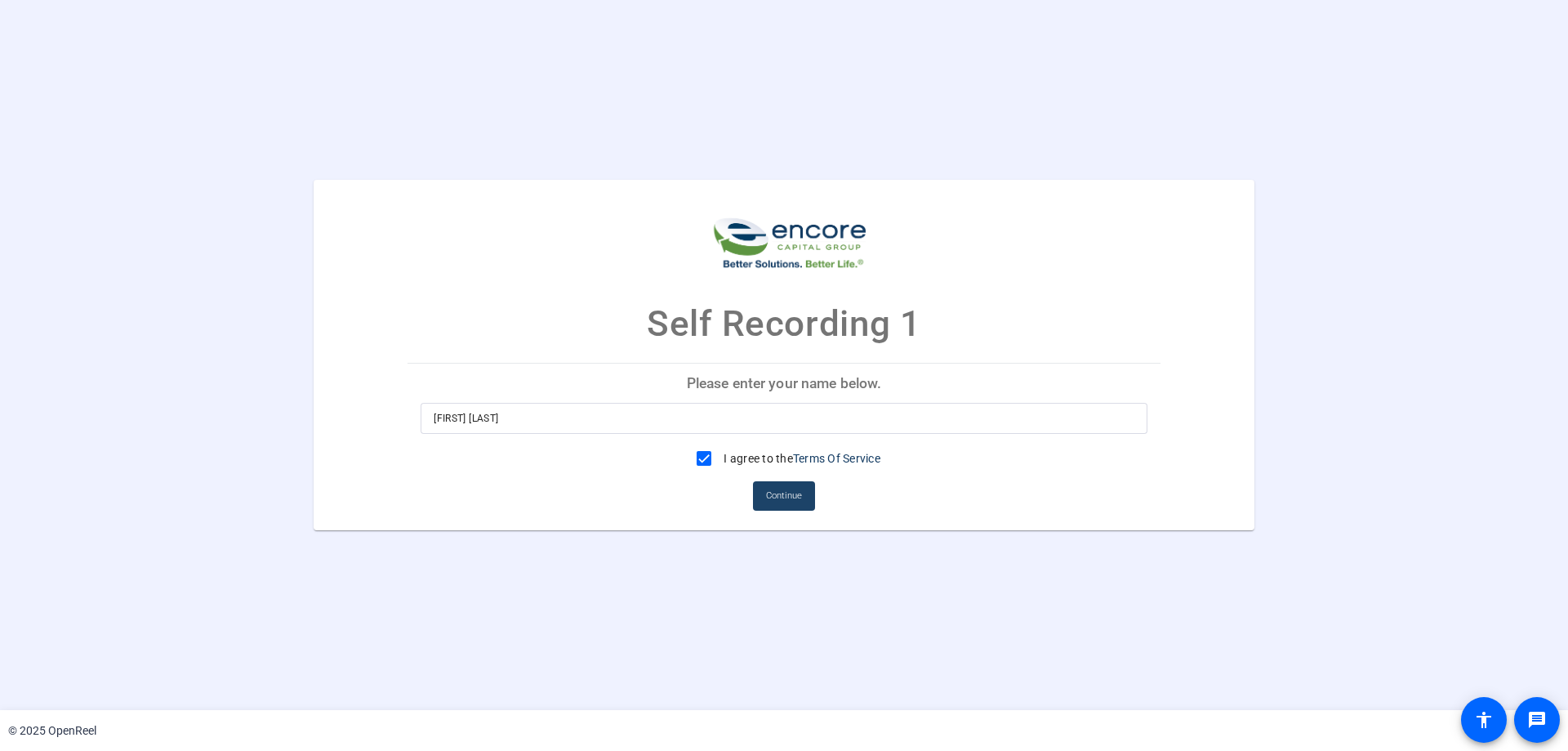 click on "Continue" 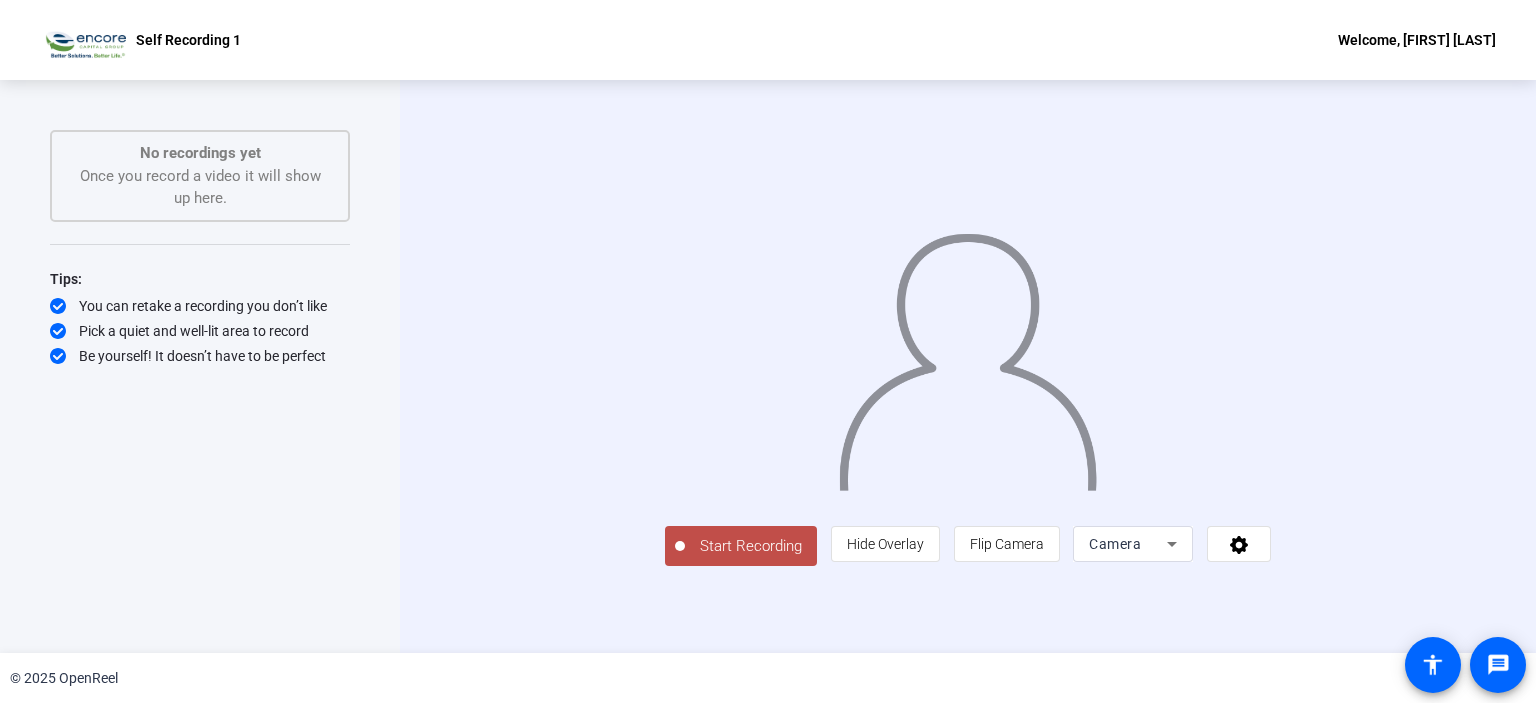 click on "Start Recording" 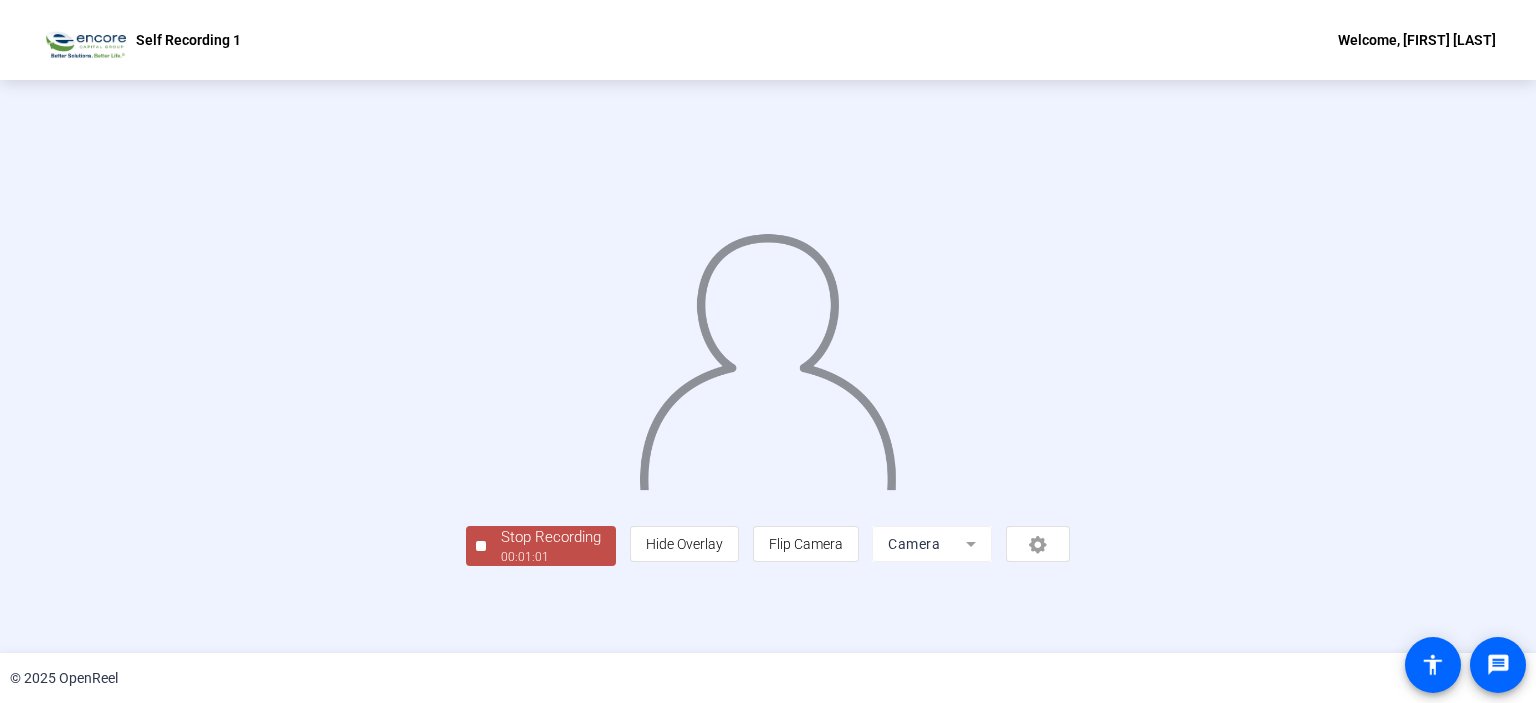 scroll, scrollTop: 73, scrollLeft: 0, axis: vertical 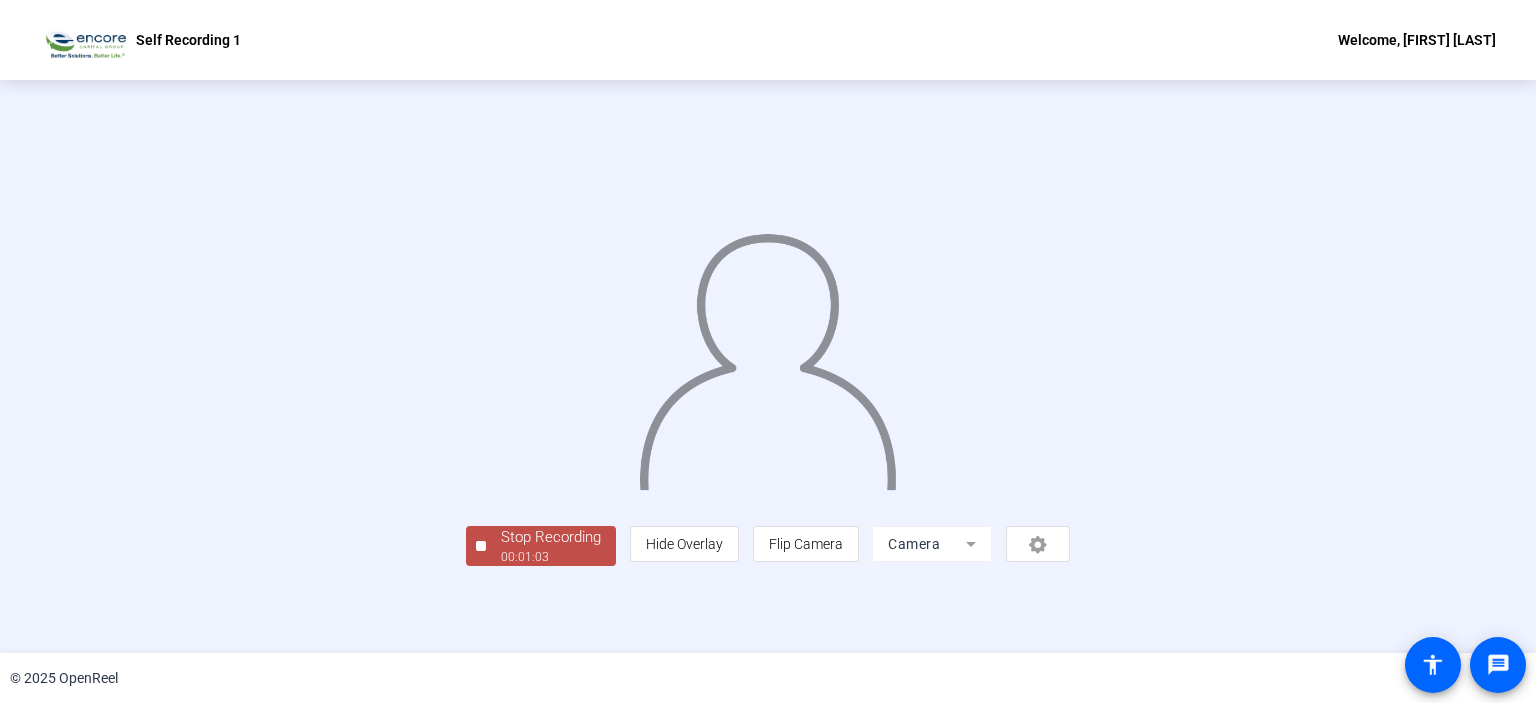 click on "Stop Recording" 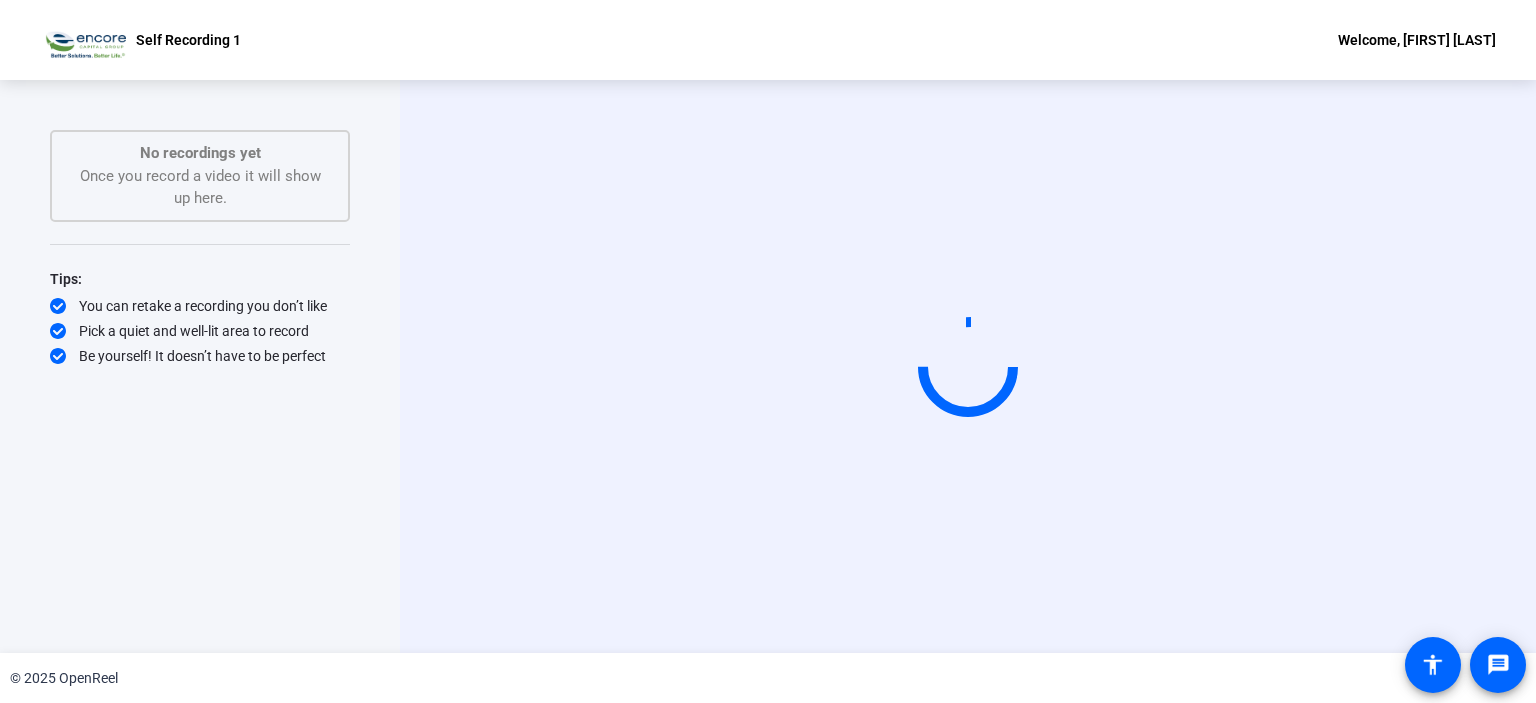 scroll, scrollTop: 0, scrollLeft: 0, axis: both 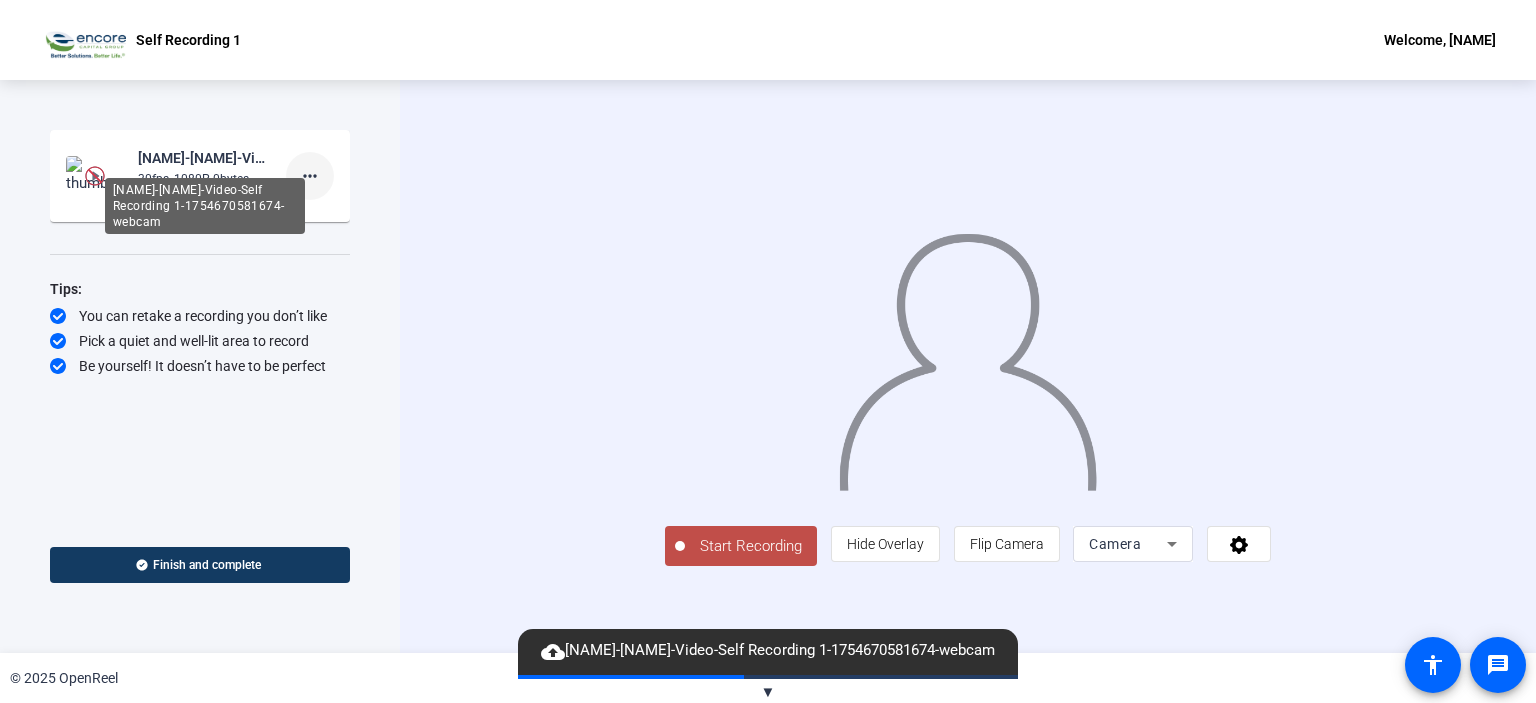 click on "[FIRST] [LAST]-Video-Self Recording 1-1754670581674-webcam" 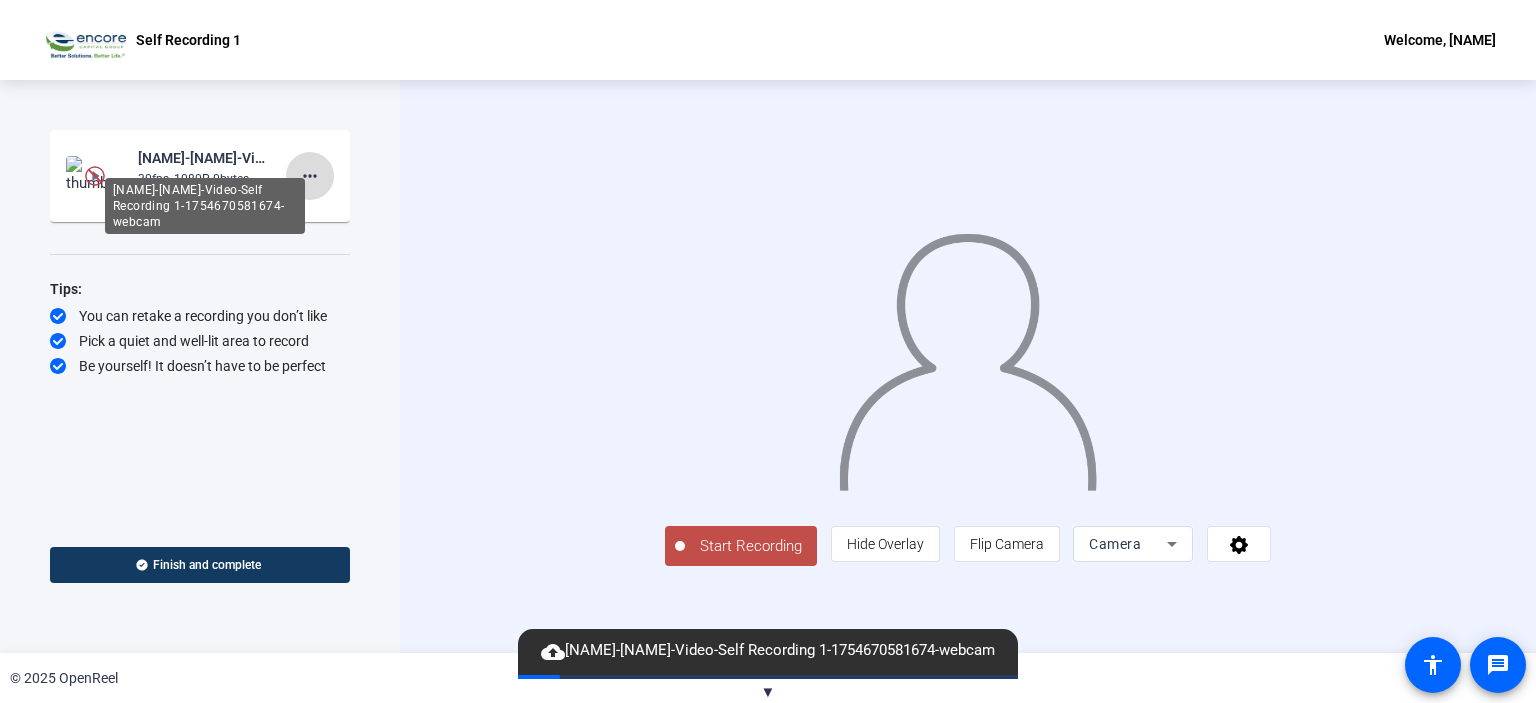 click on "more_horiz" 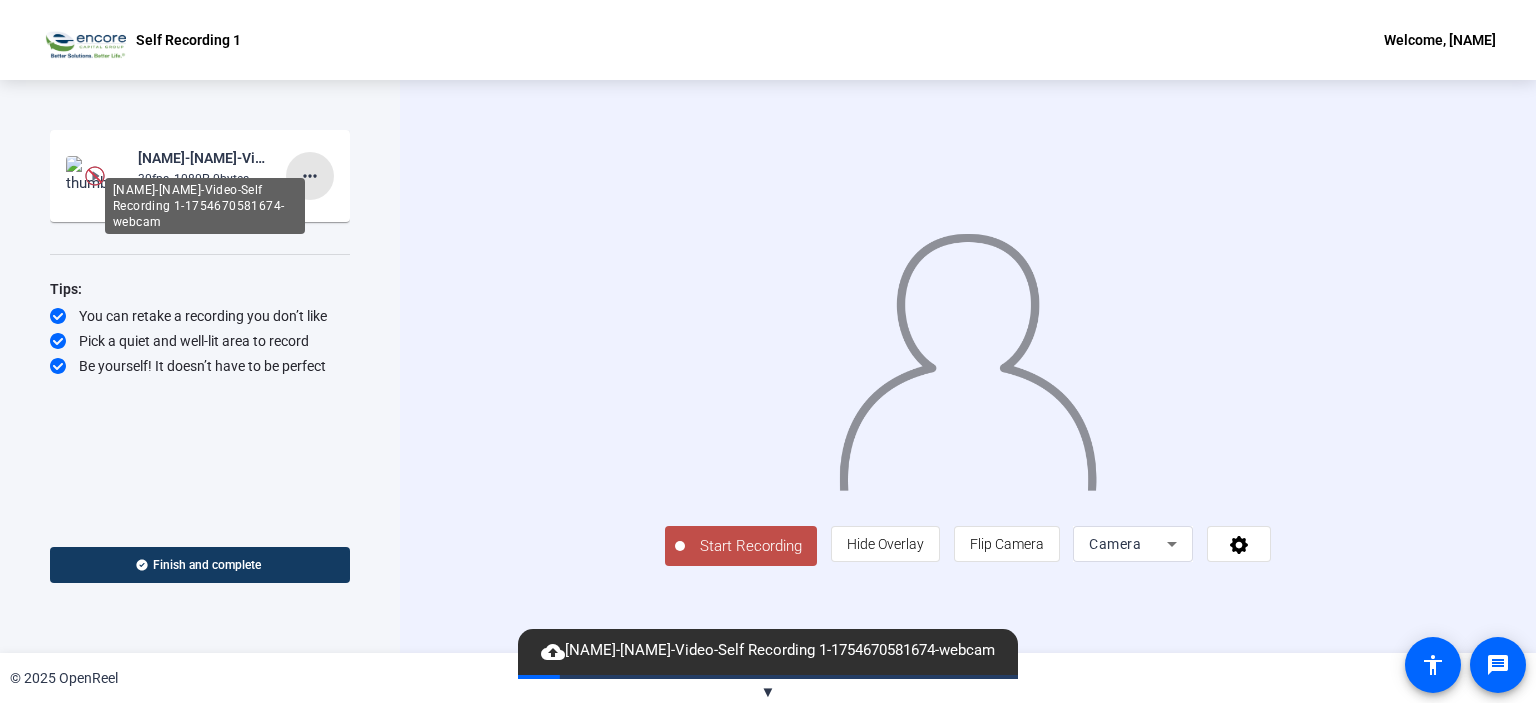 click on "more_horiz" 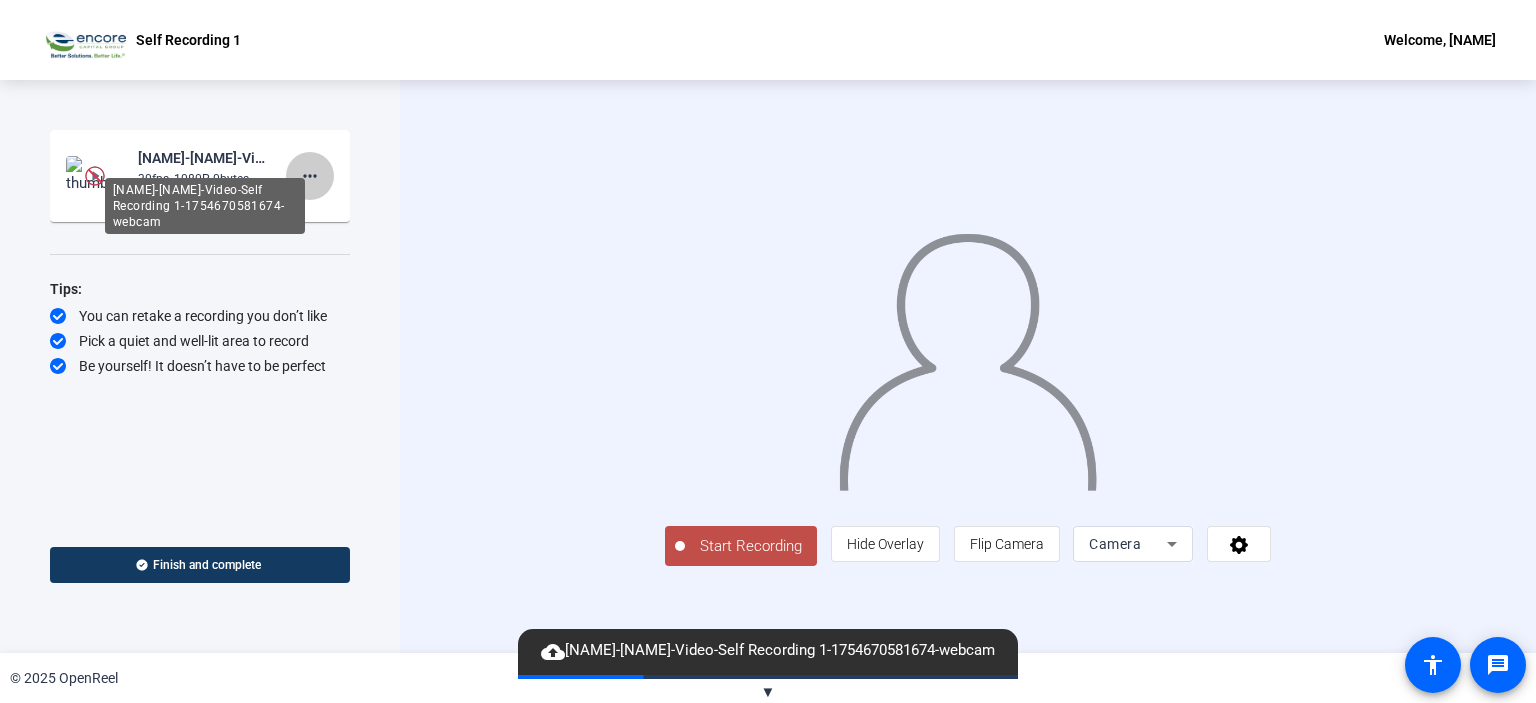 drag, startPoint x: 305, startPoint y: 179, endPoint x: 232, endPoint y: 204, distance: 77.16217 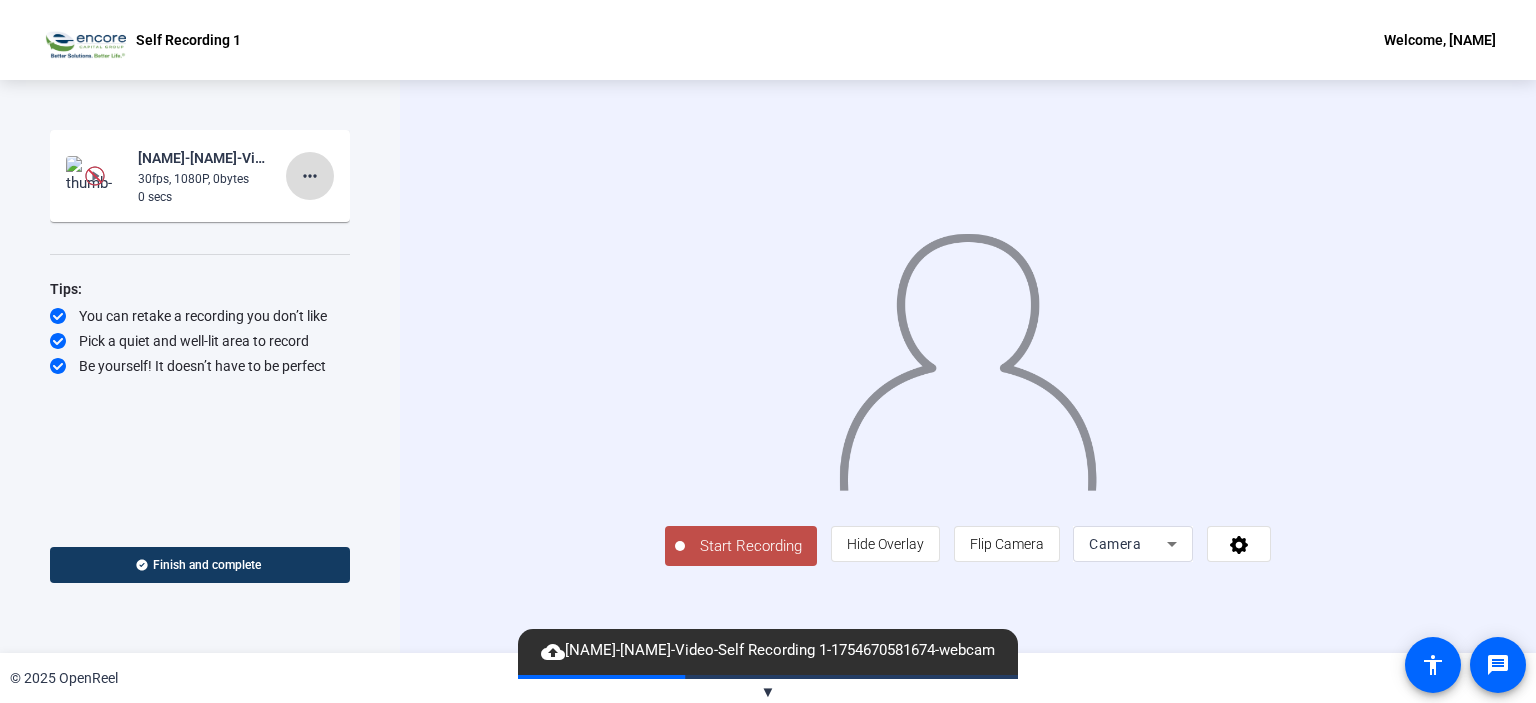 click on "more_horiz" 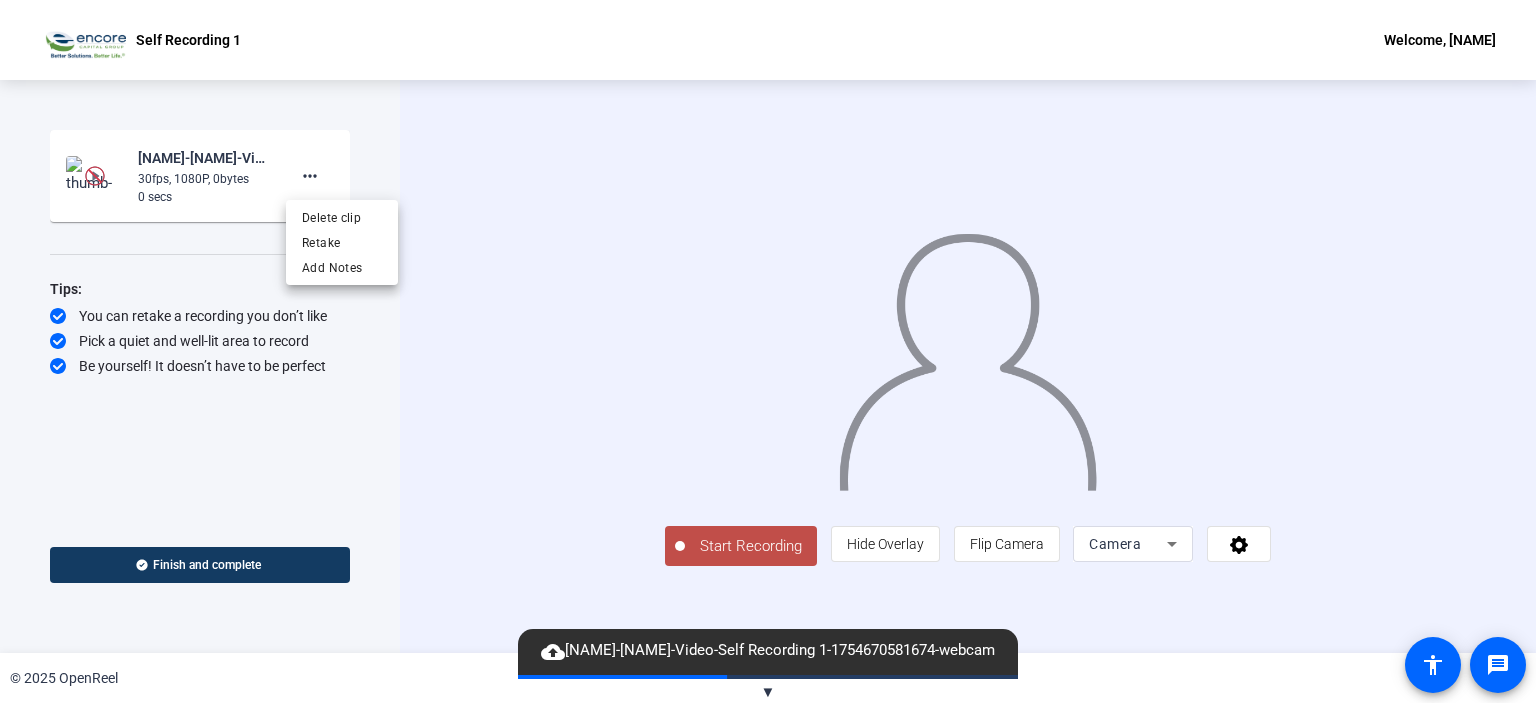 click at bounding box center (768, 351) 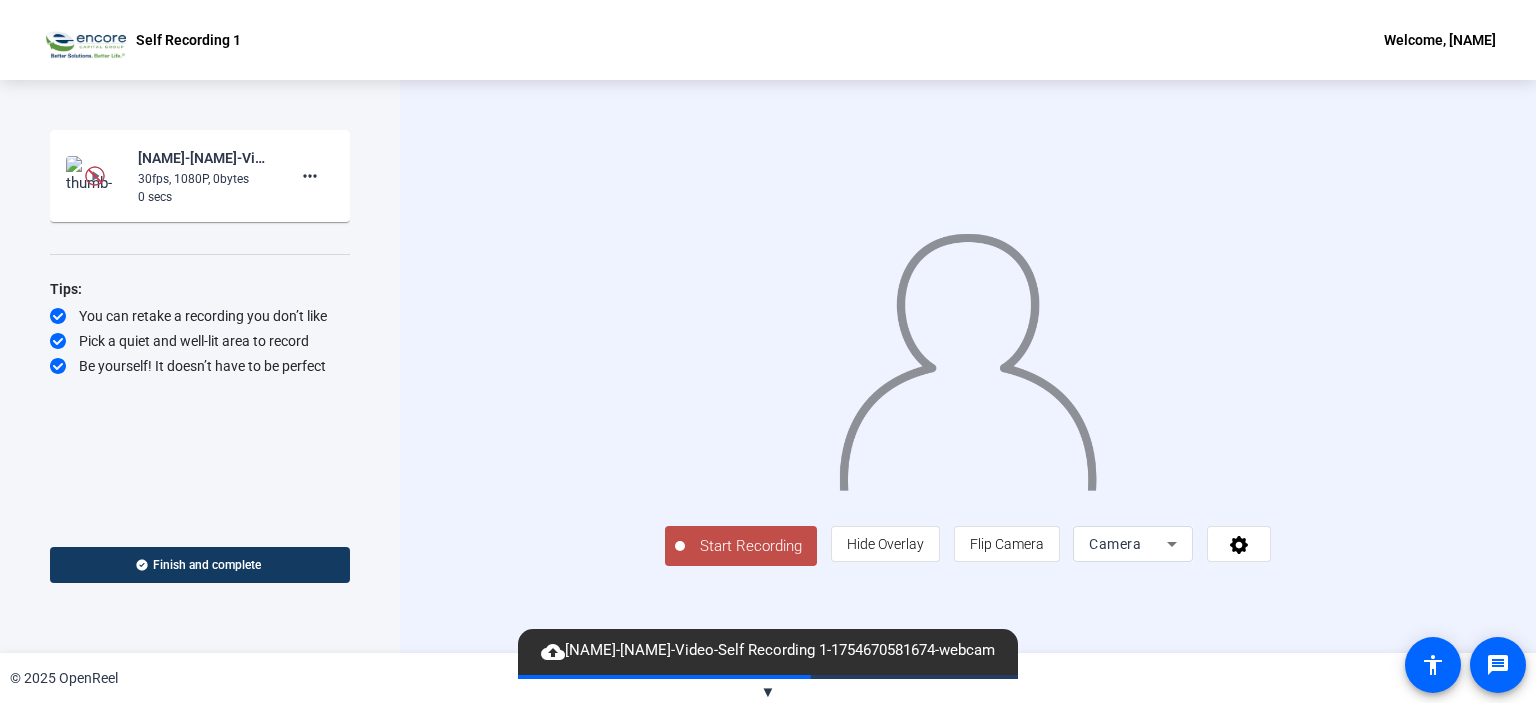 click on "cloud_upload   Tracy Ting-Video-Self Recording 1-1754670581674-webcam" 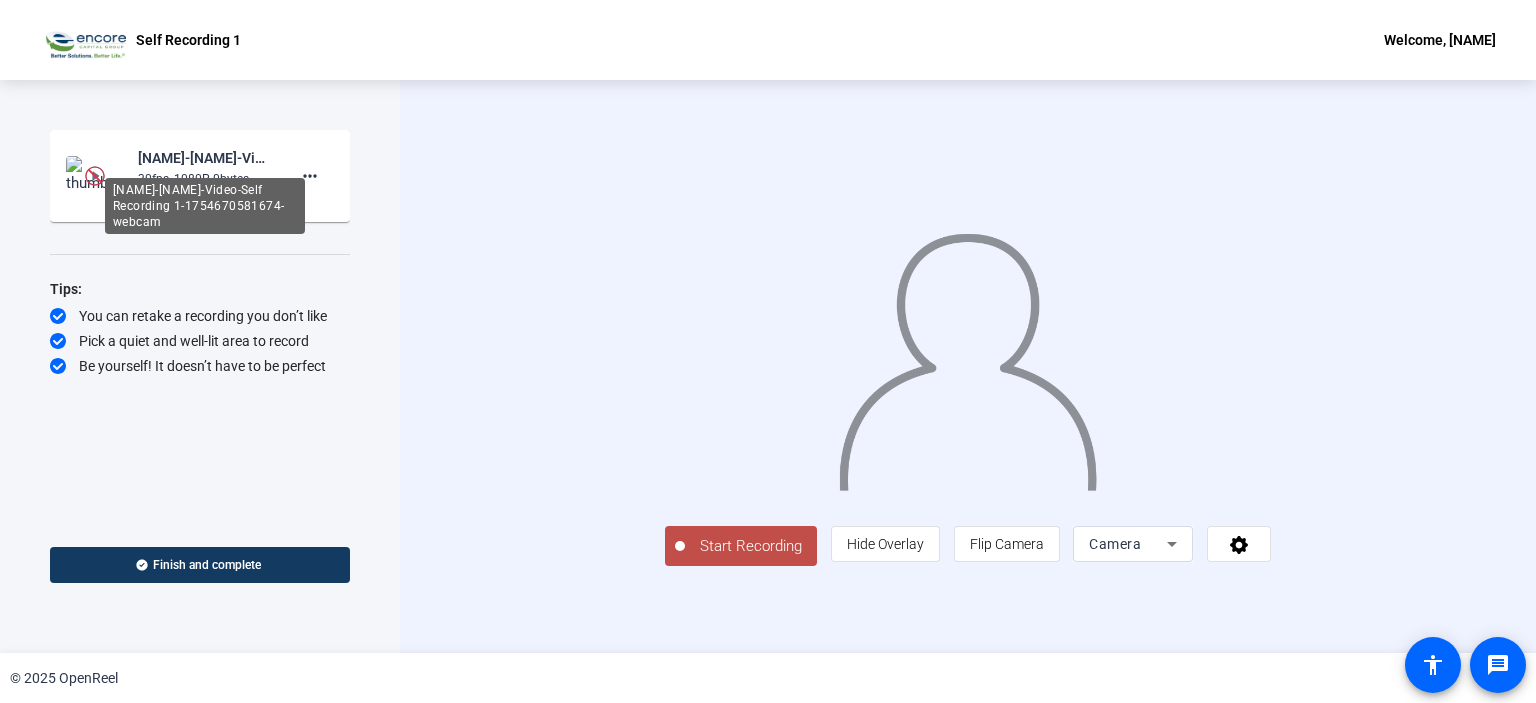 click on "[FIRST] [LAST]-Video-Self Recording 1-1754670581674-webcam" at bounding box center [205, 206] 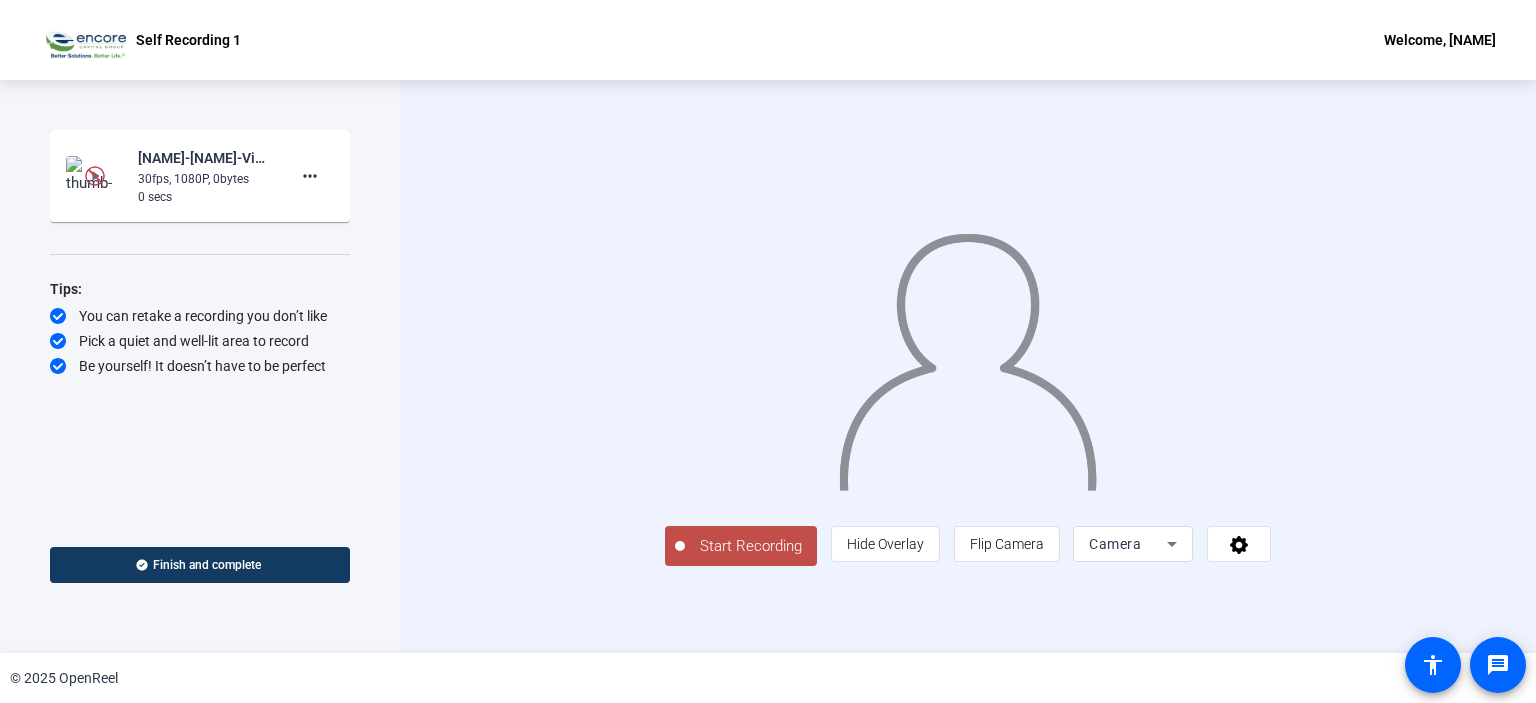 click 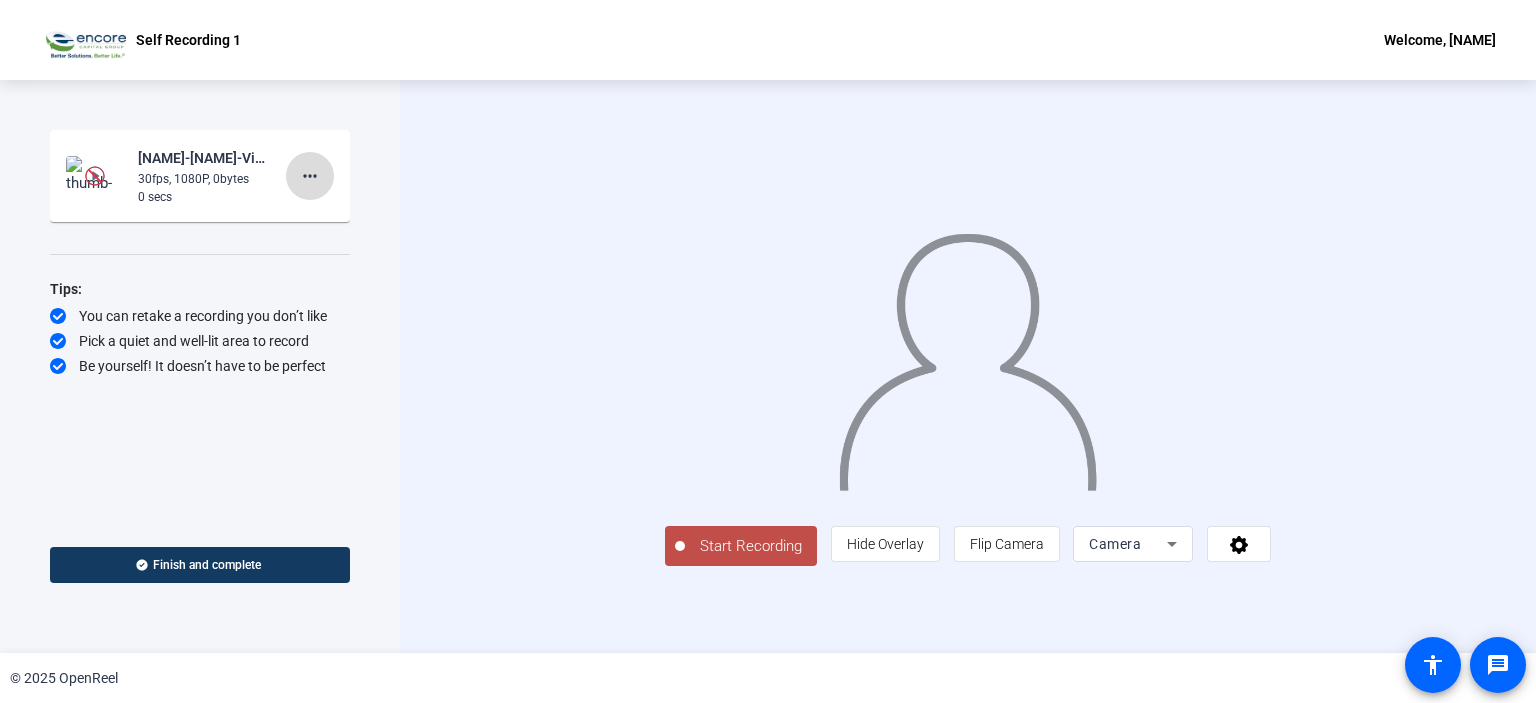 click on "more_horiz" 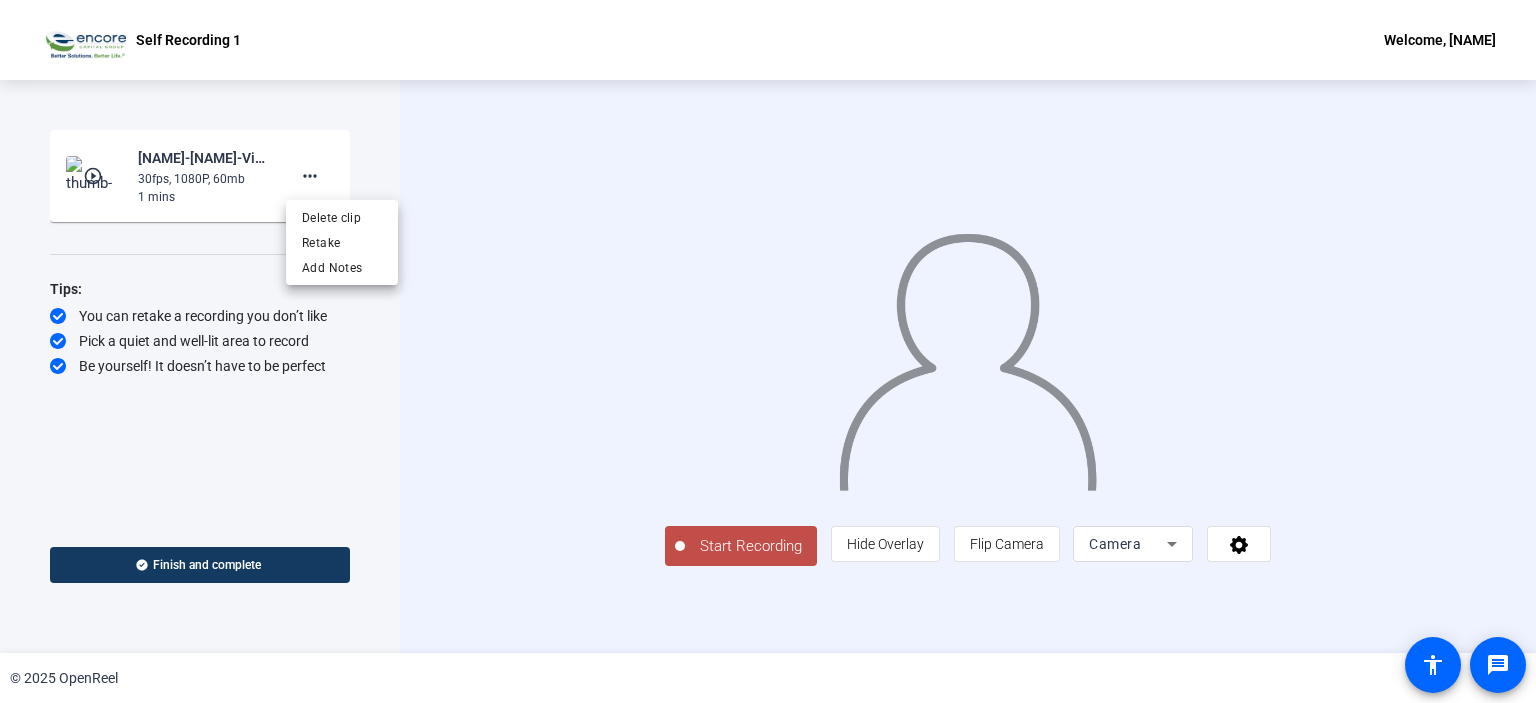 click at bounding box center [768, 351] 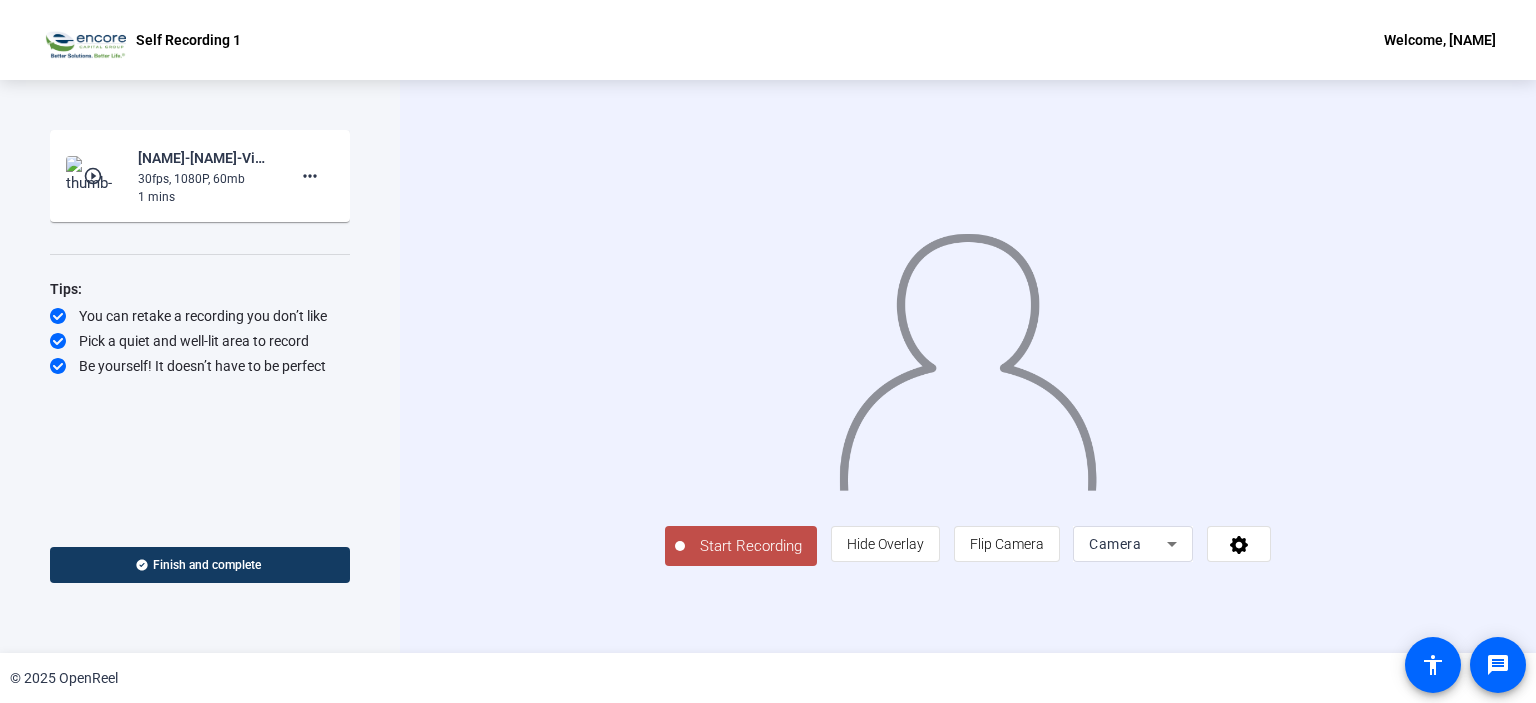 click on "play_circle_outline" 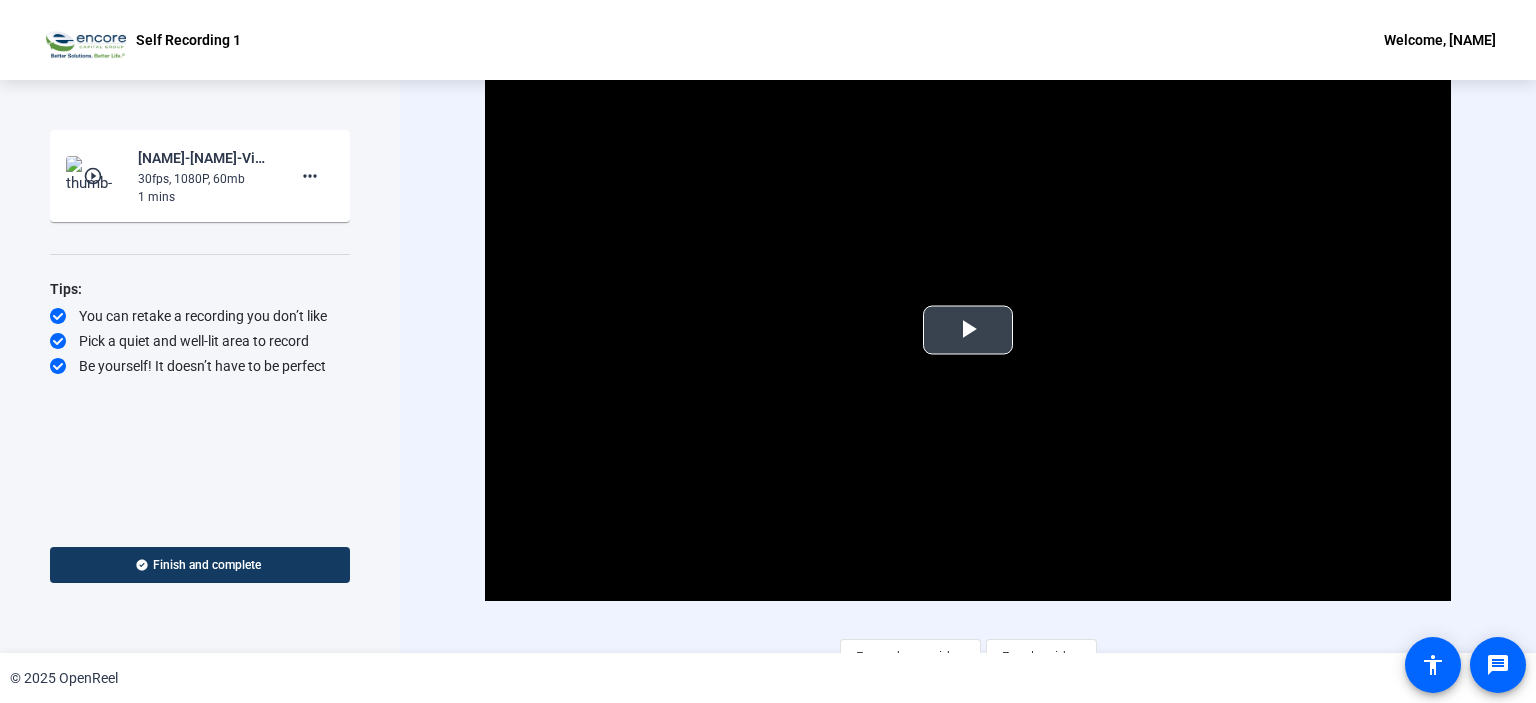 click at bounding box center (968, 330) 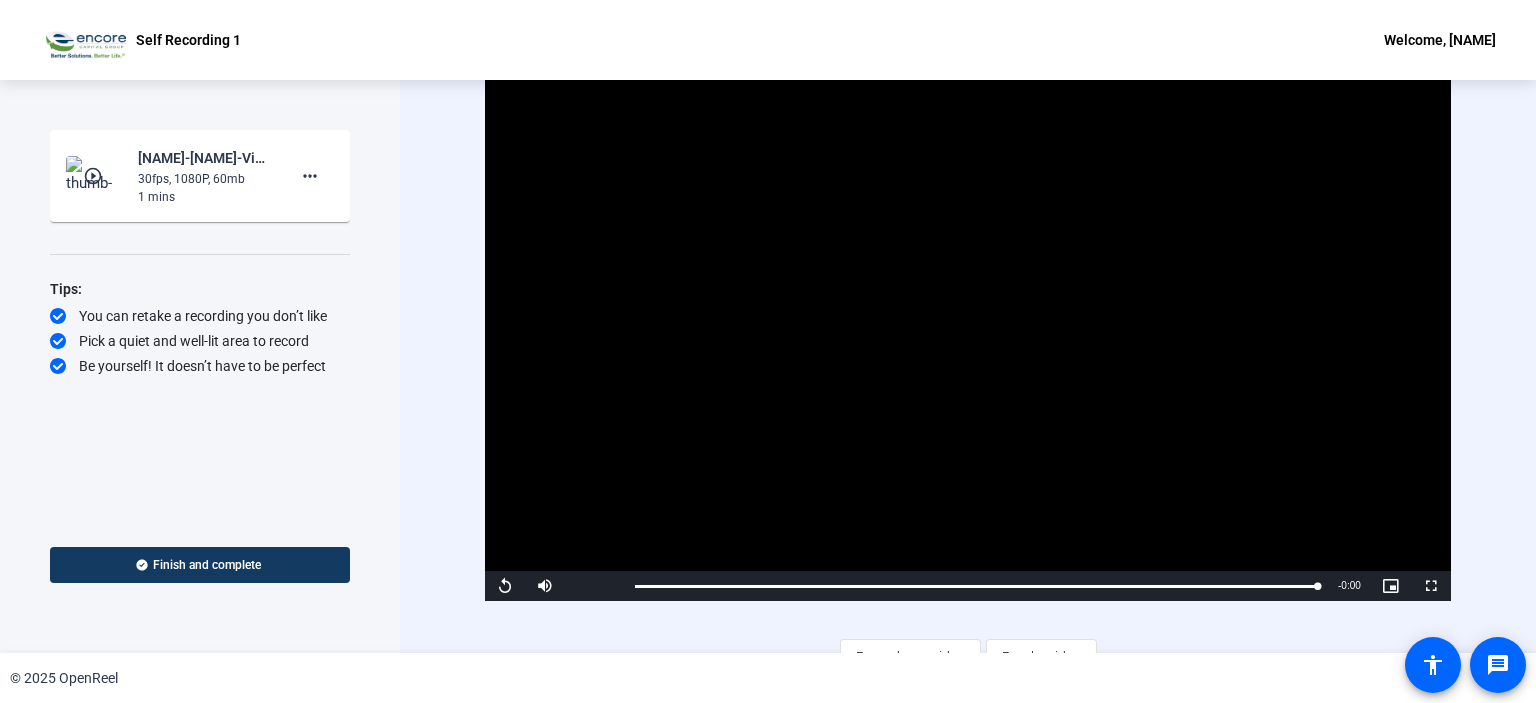 click on "Video Player is loading. Play Video Replay Mute Current Time  1:03 / Duration  1:03 Loaded :  100.00% 0:24 1:03 Stream Type  LIVE Seek to live, currently behind live LIVE Remaining Time  - 0:00   1x Playback Rate Chapters Chapters Descriptions descriptions off , selected Captions captions settings , opens captions settings dialog captions off , selected Audio Track Picture-in-Picture Fullscreen This is a modal window. Beginning of dialog window. Escape will cancel and close the window. Text Color White Black Red Green Blue Yellow Magenta Cyan Transparency Opaque Semi-Transparent Background Color Black White Red Green Blue Yellow Magenta Cyan Transparency Opaque Semi-Transparent Transparent Window Color Black White Red Green Blue Yellow Magenta Cyan Transparency Transparent Semi-Transparent Opaque Font Size 50% 75% 100% 125% 150% 175% 200% 300% 400% Text Edge Style None Raised Depressed Uniform Dropshadow Font Family Proportional Sans-Serif Monospace Sans-Serif Proportional Serif Monospace Serif Casual" 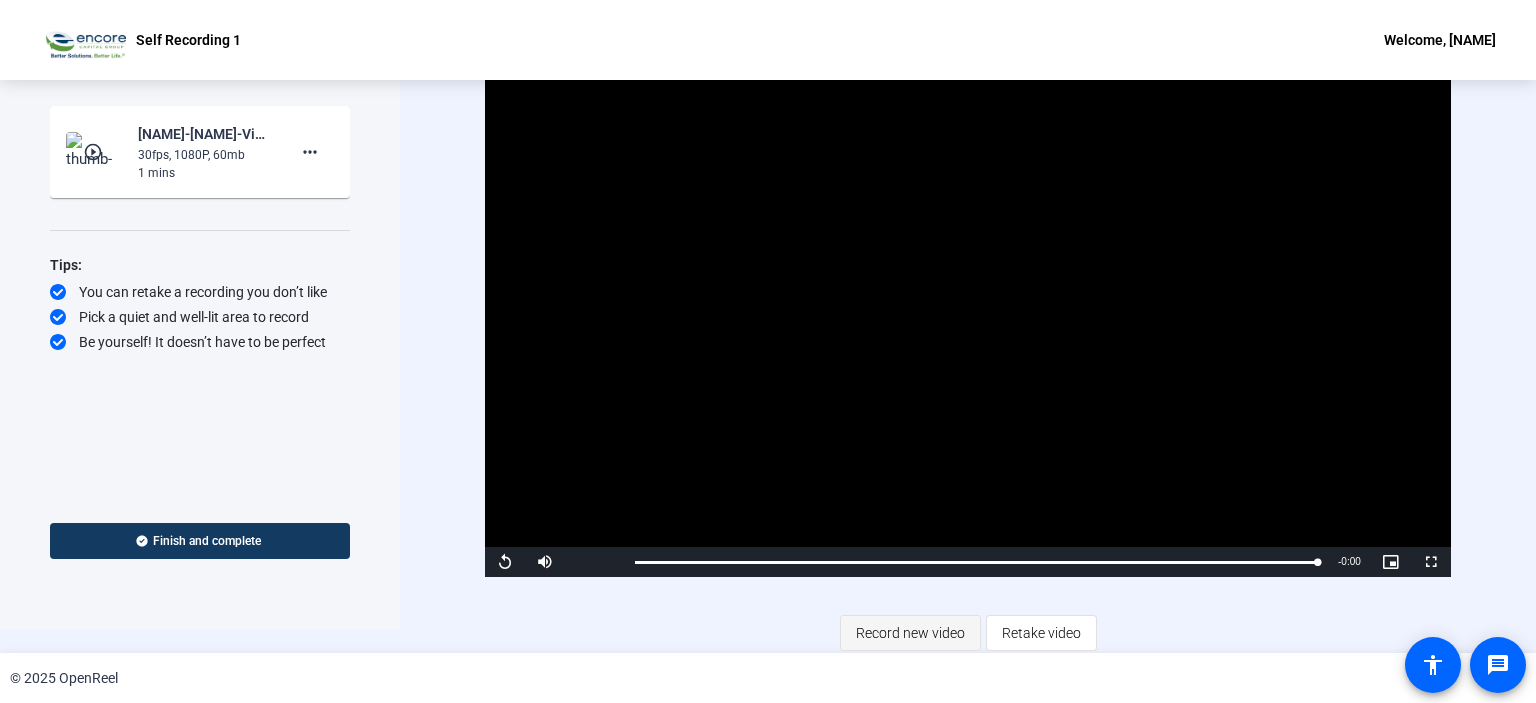 click on "Record new video" 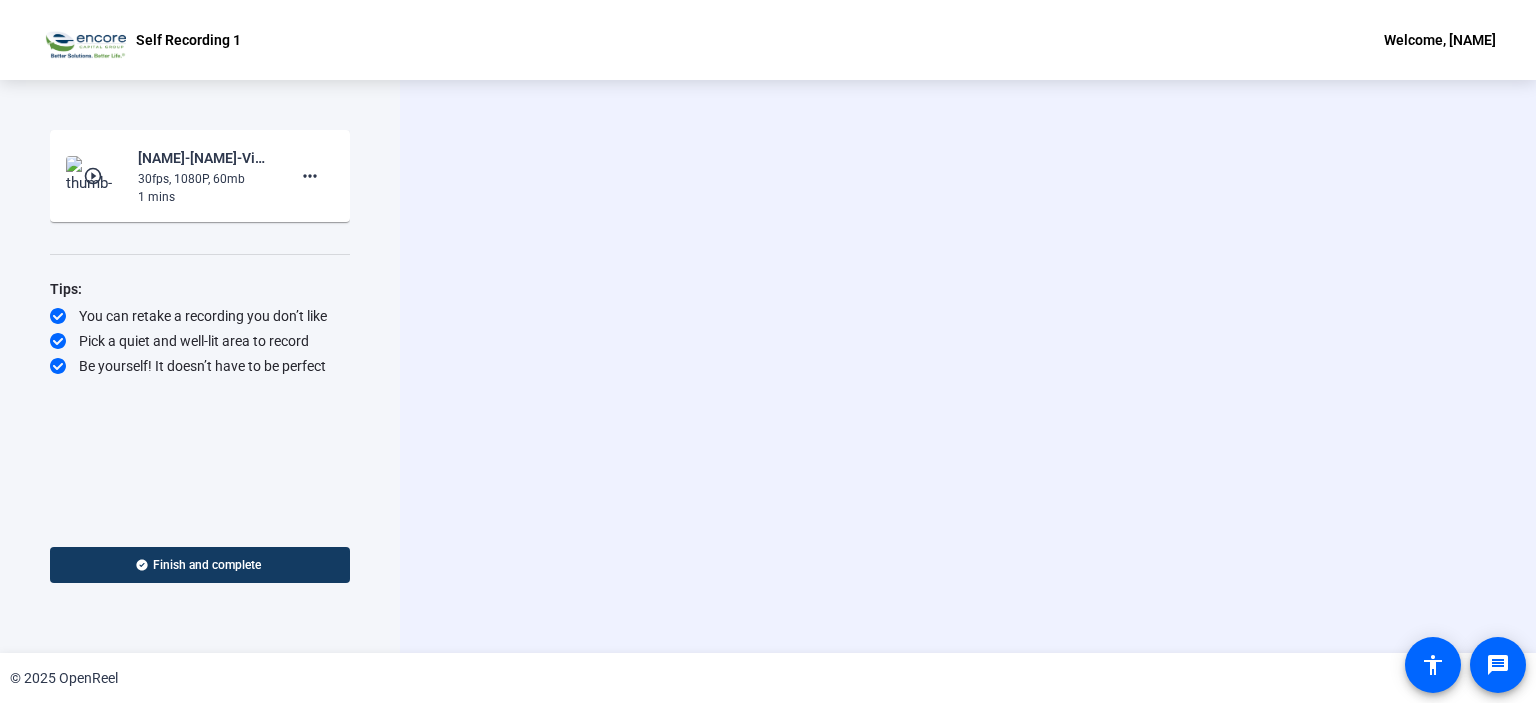 scroll, scrollTop: 0, scrollLeft: 0, axis: both 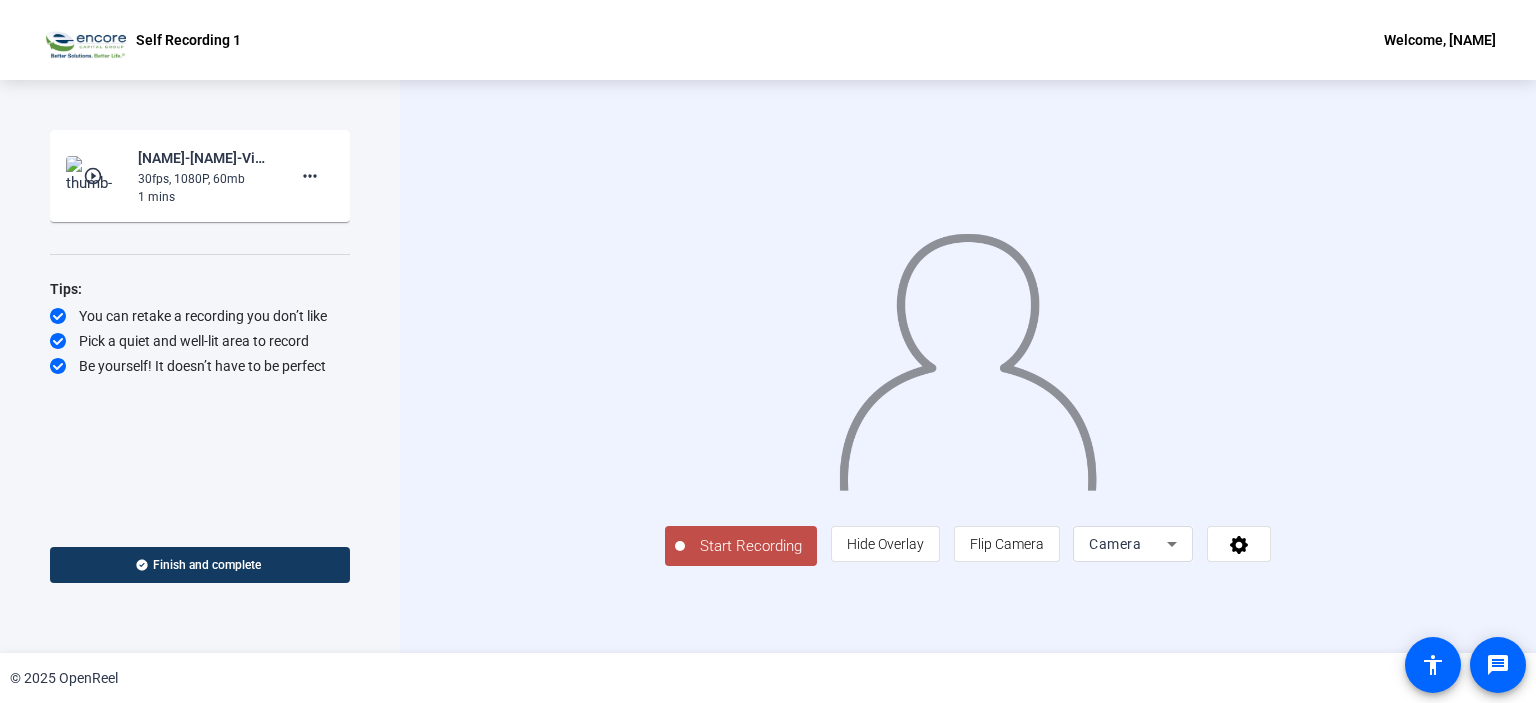 click on "Start Recording" 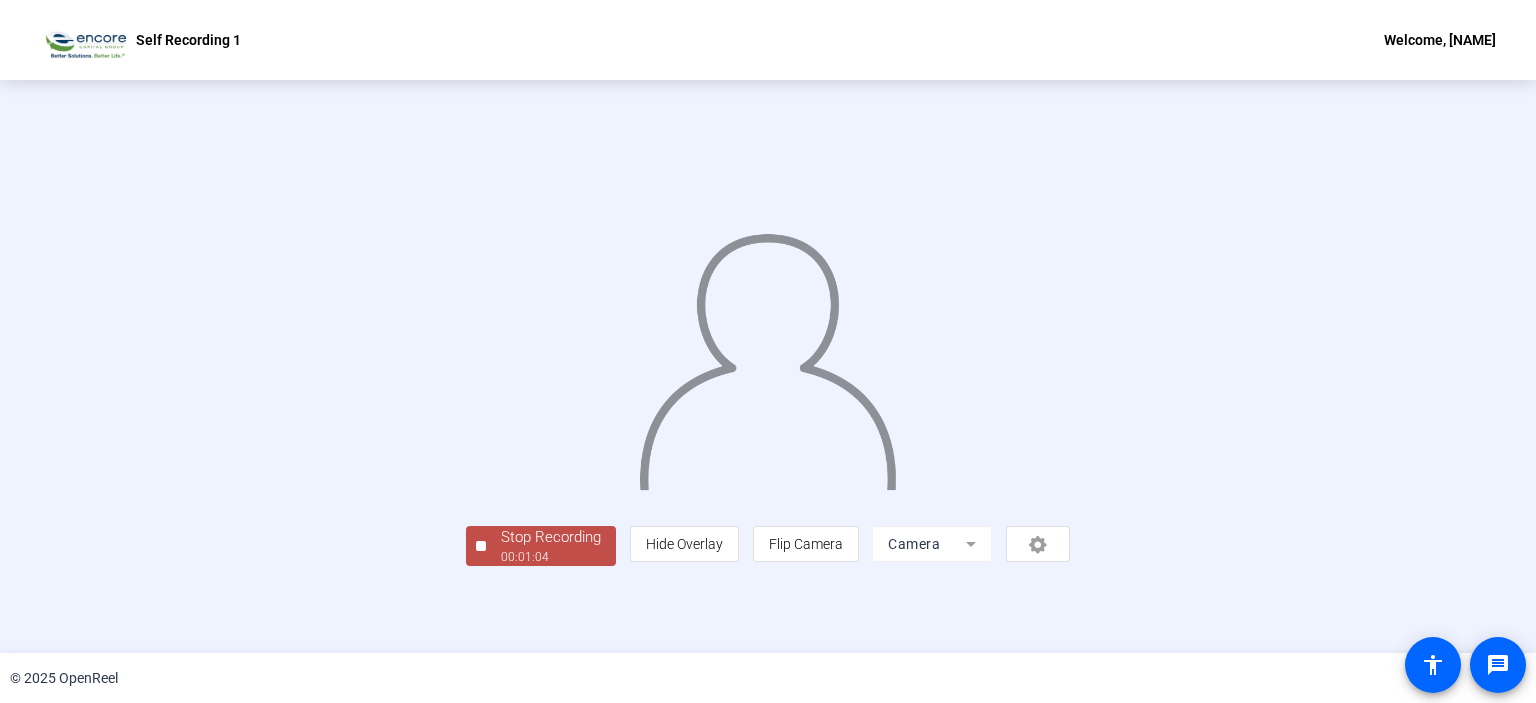 scroll, scrollTop: 73, scrollLeft: 0, axis: vertical 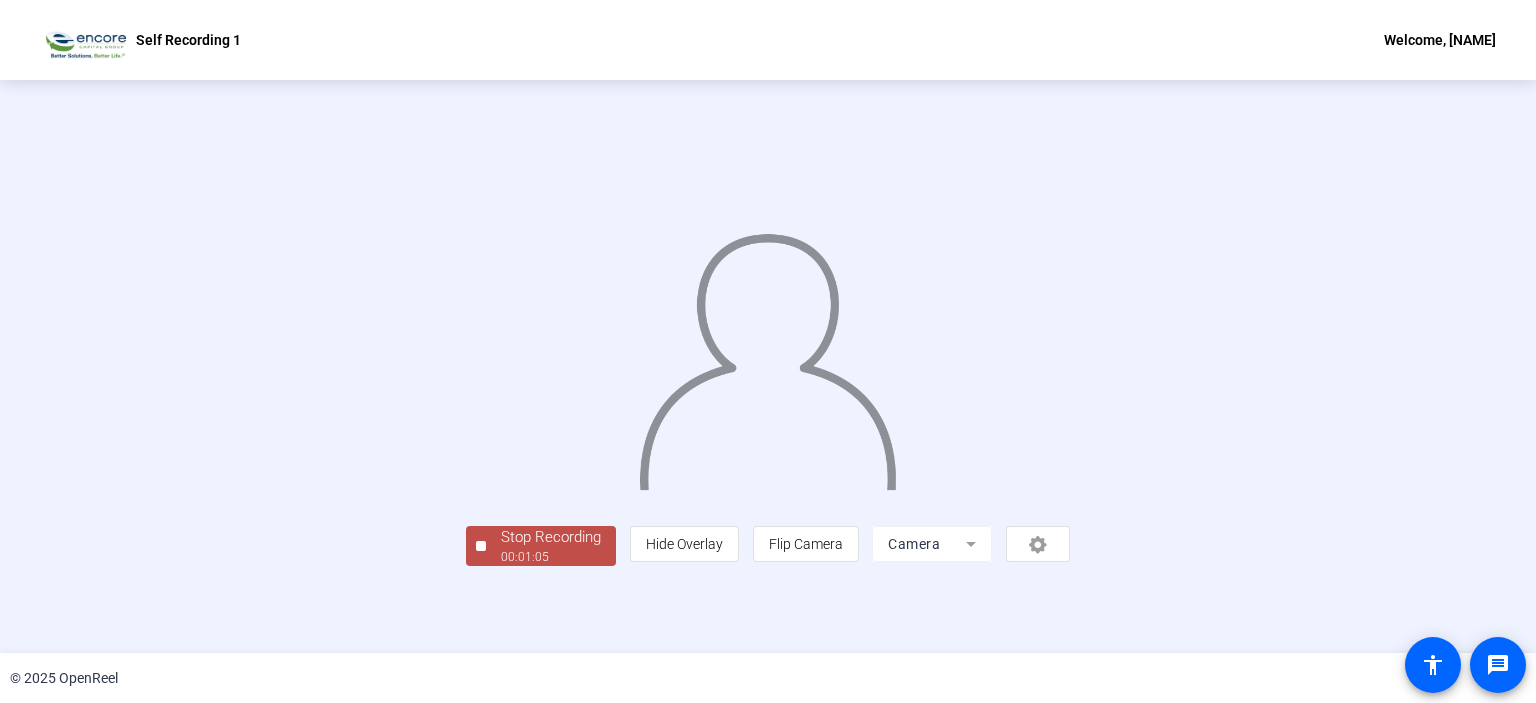 click on "Stop Recording" 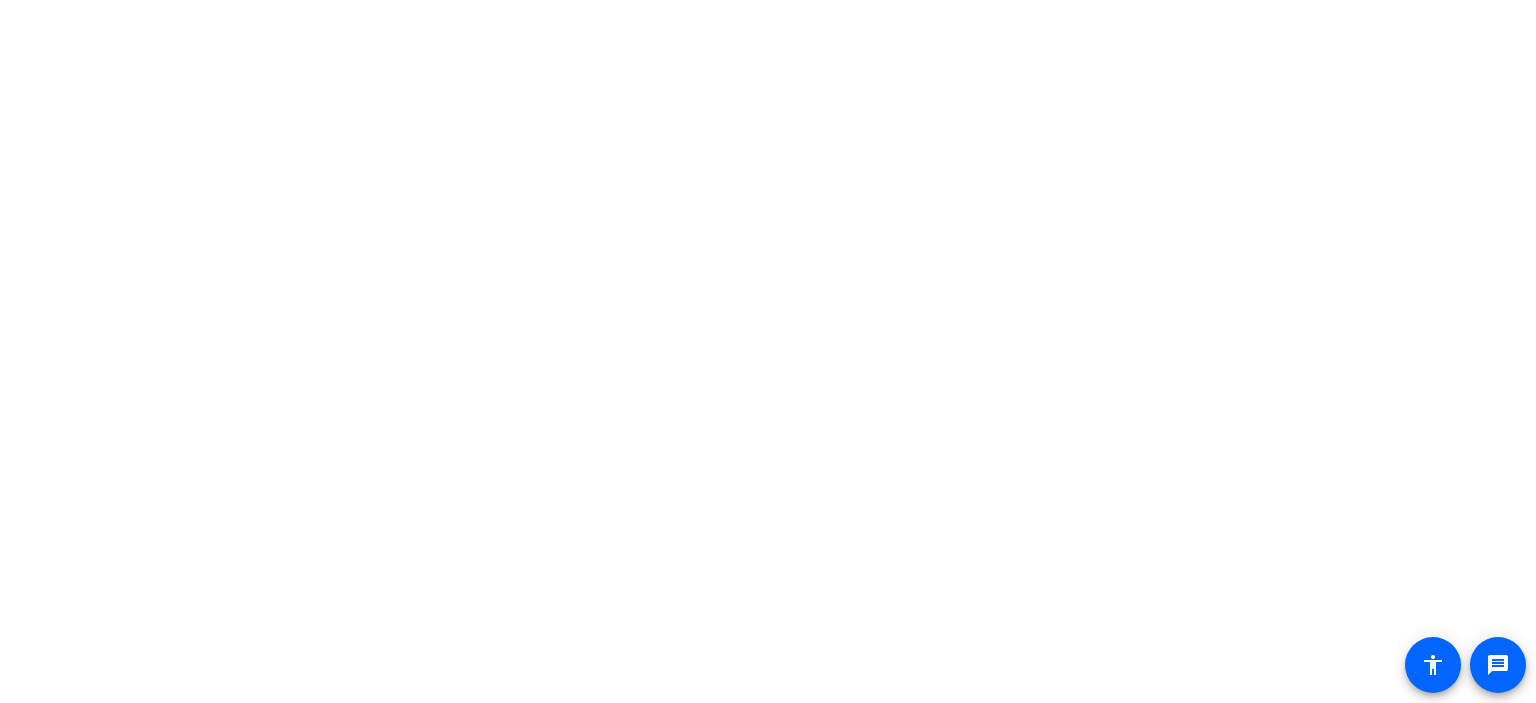scroll, scrollTop: 0, scrollLeft: 0, axis: both 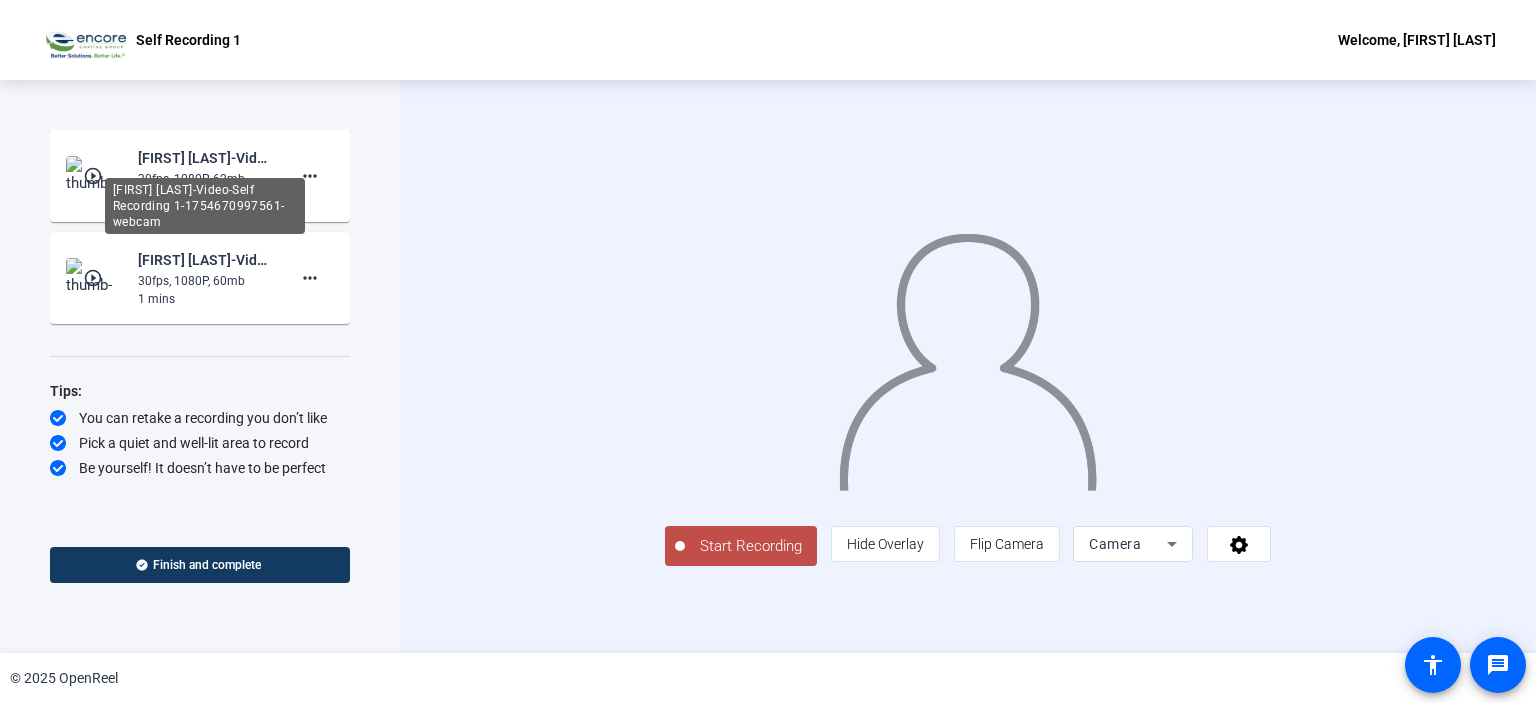 click on "Tracy Ting-Video-Self Recording 1-1754670997561-webcam" 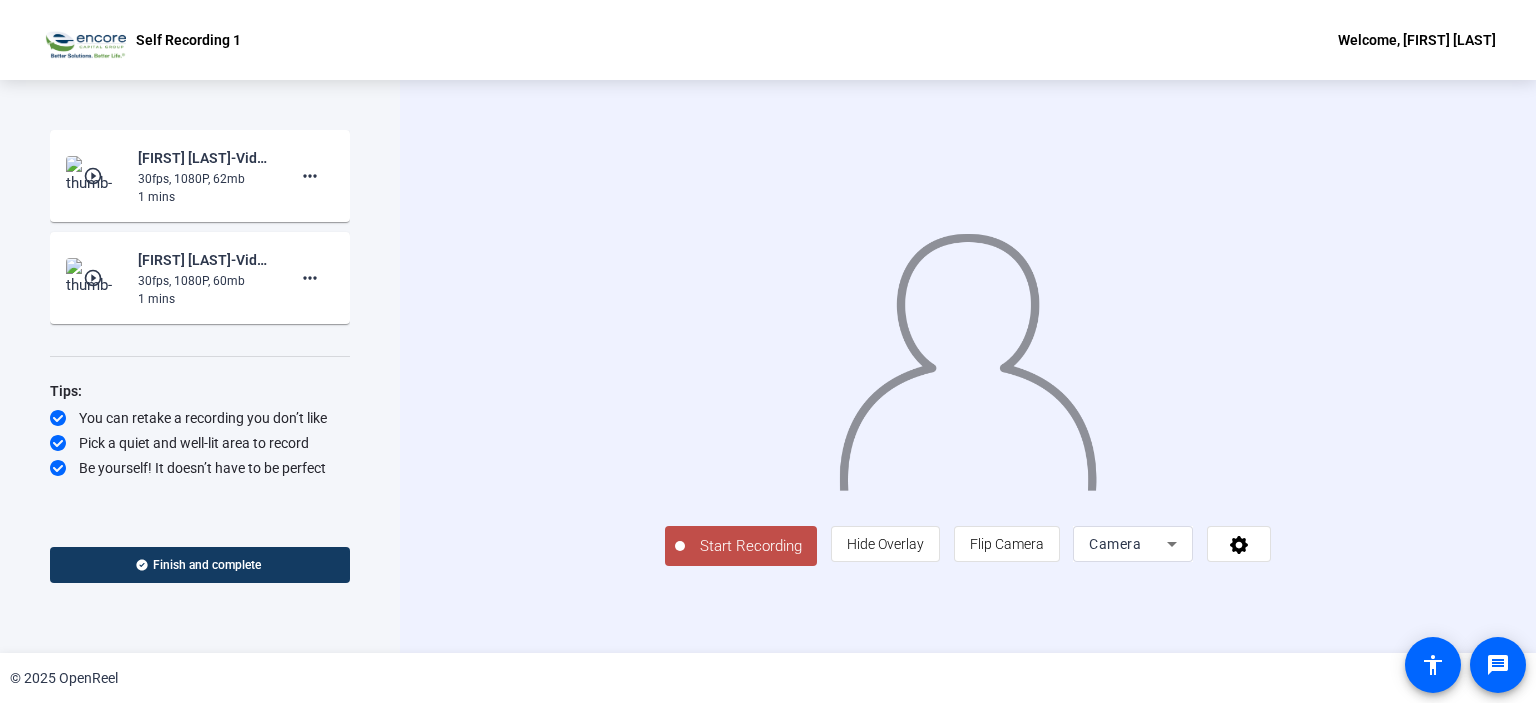 click on "play_circle_outline" 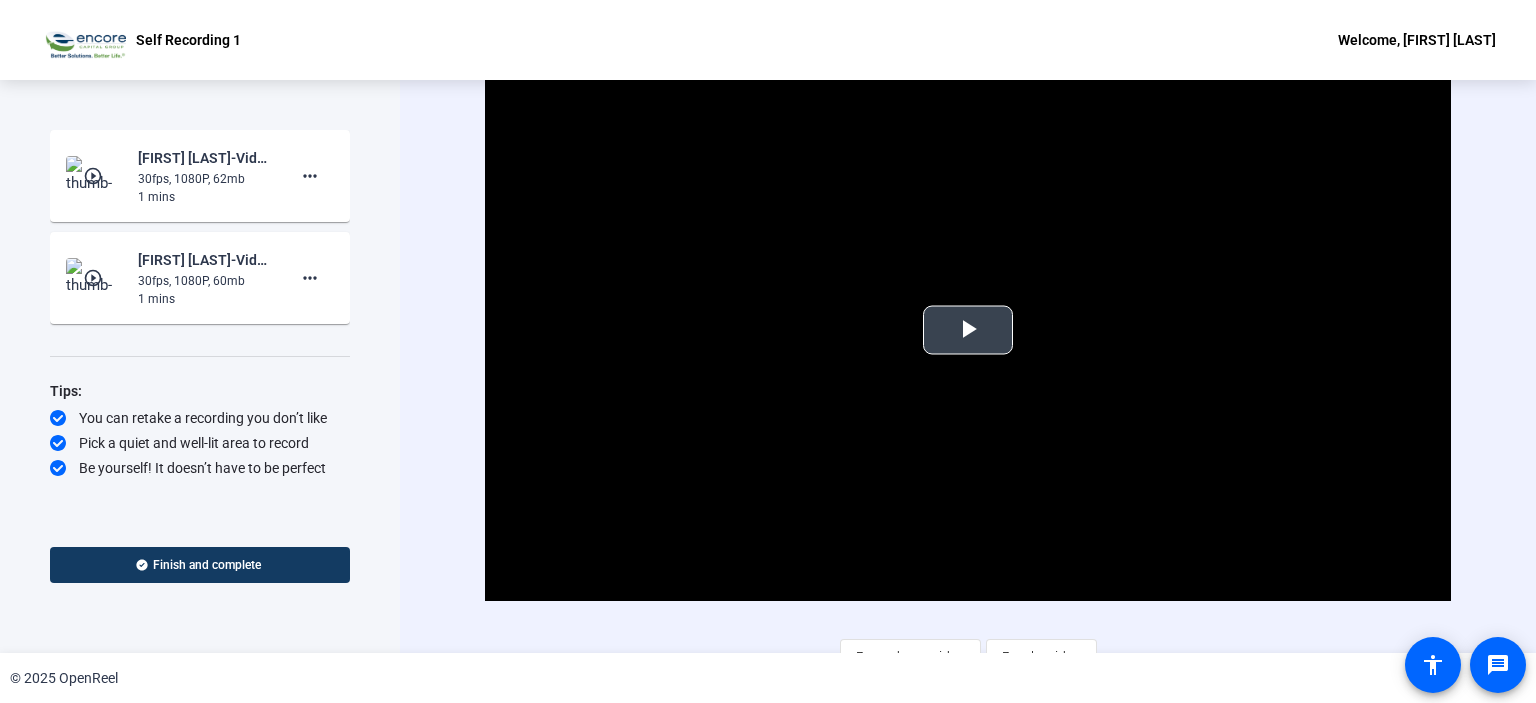 click at bounding box center [968, 330] 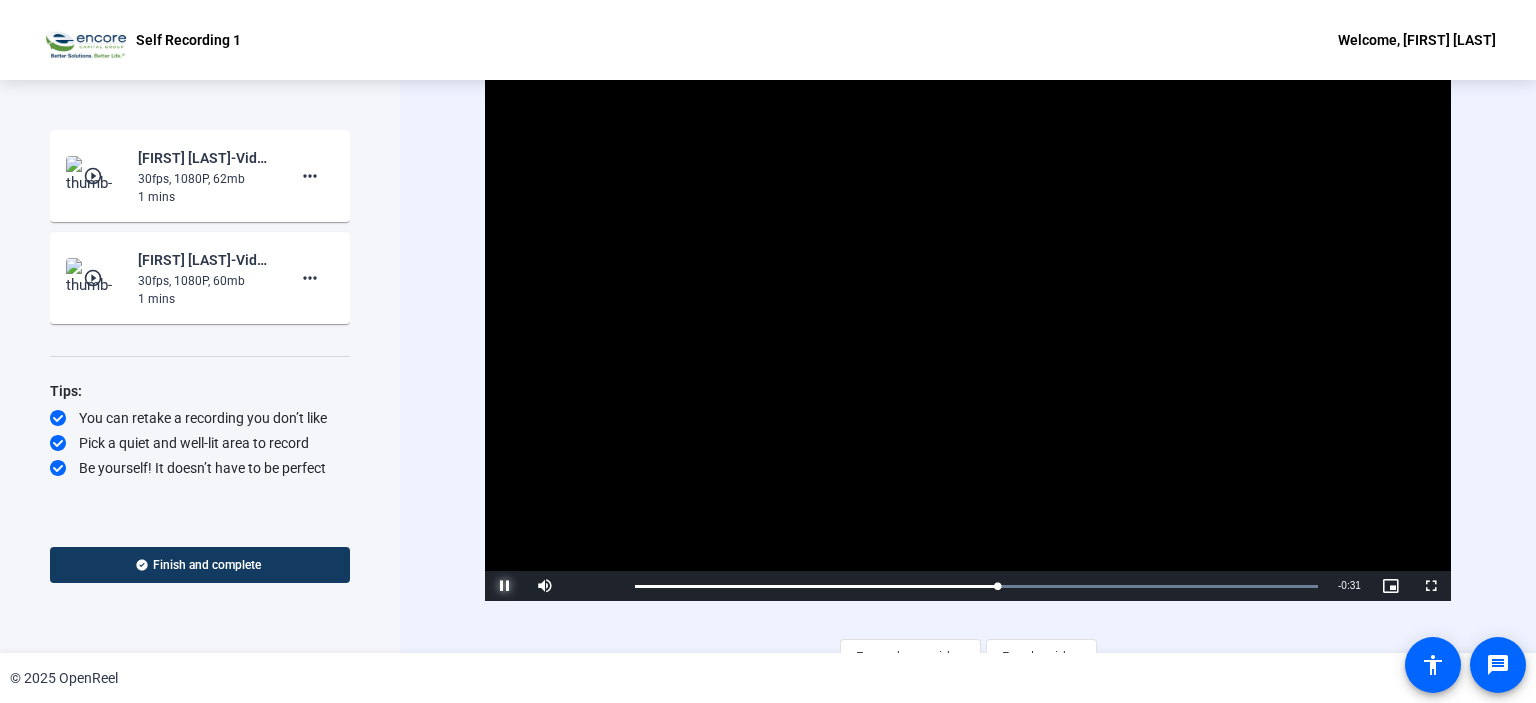 click at bounding box center (505, 586) 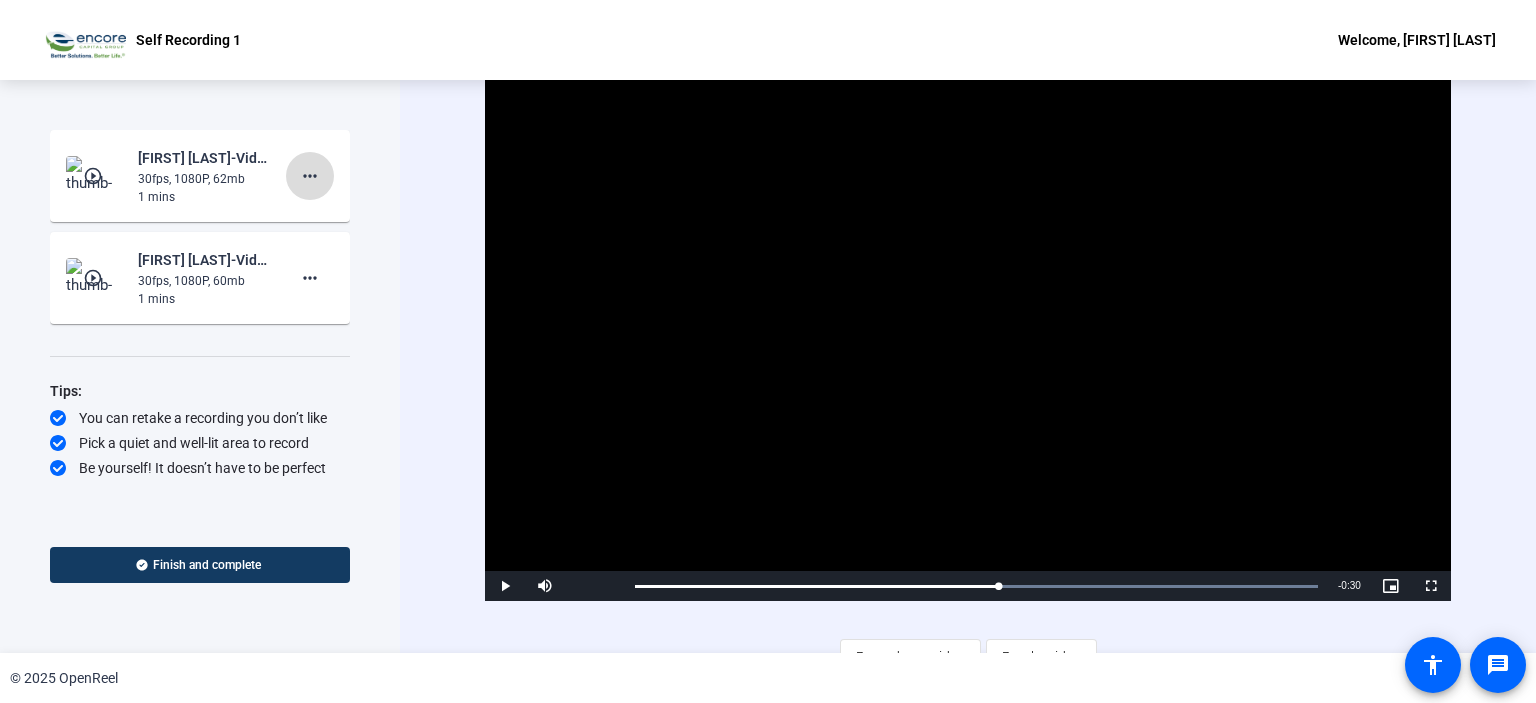 click on "more_horiz" 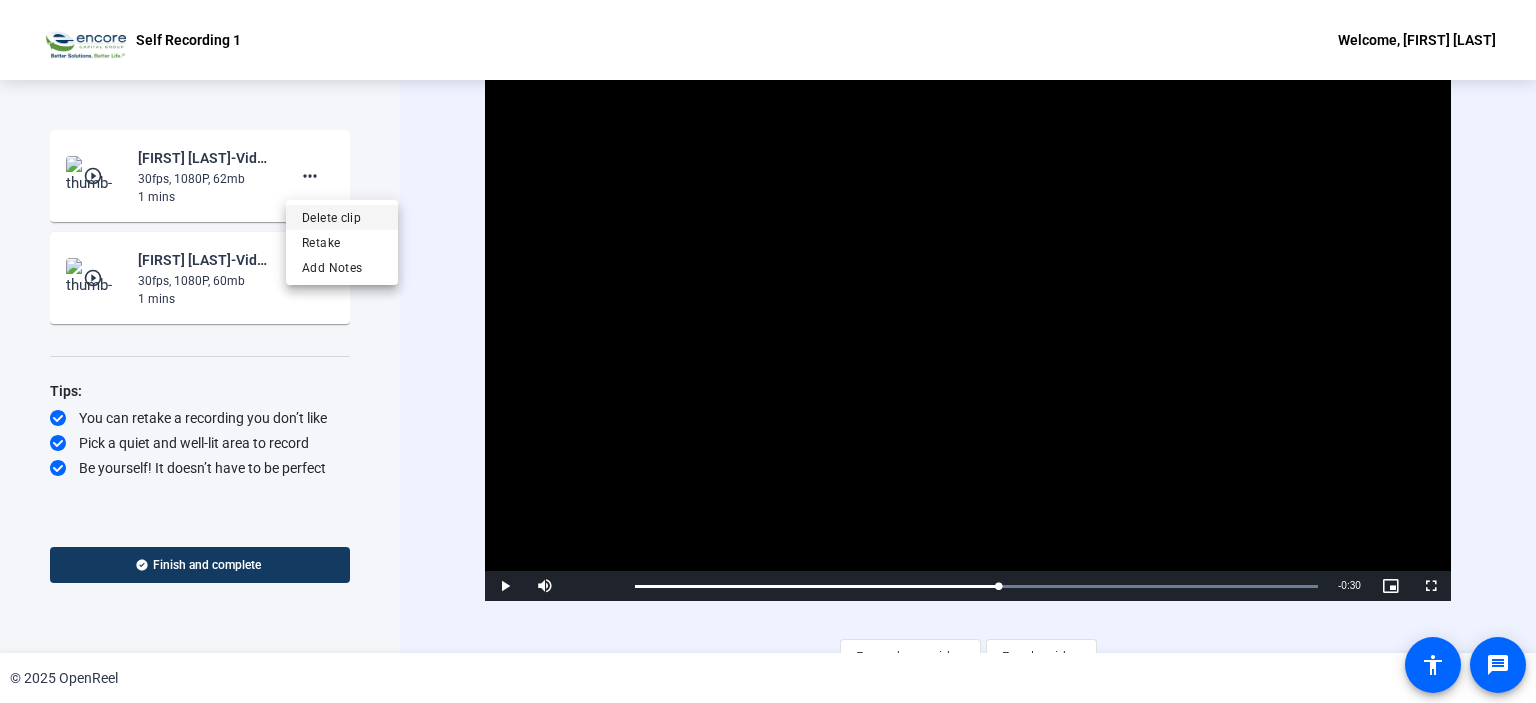click on "Delete clip" at bounding box center (342, 218) 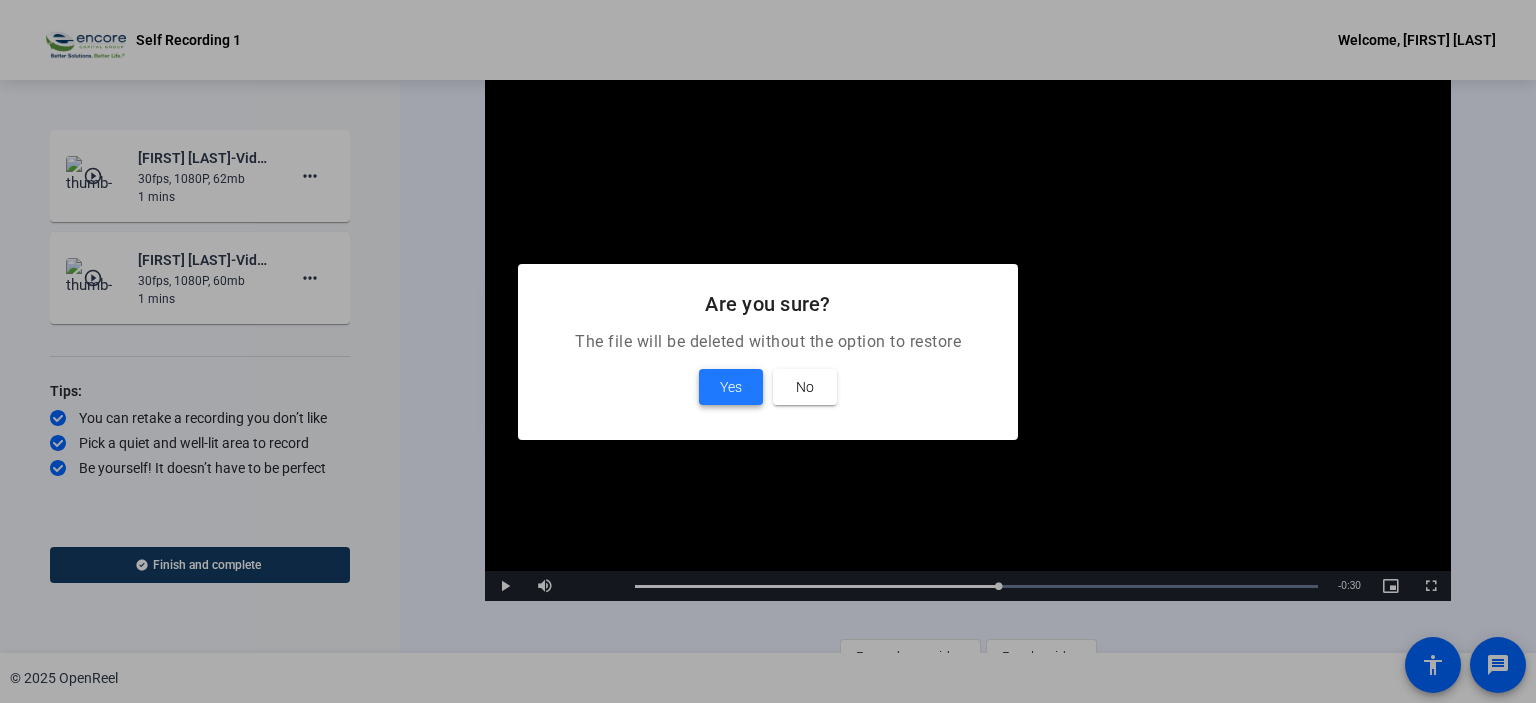 click on "Yes" at bounding box center (731, 387) 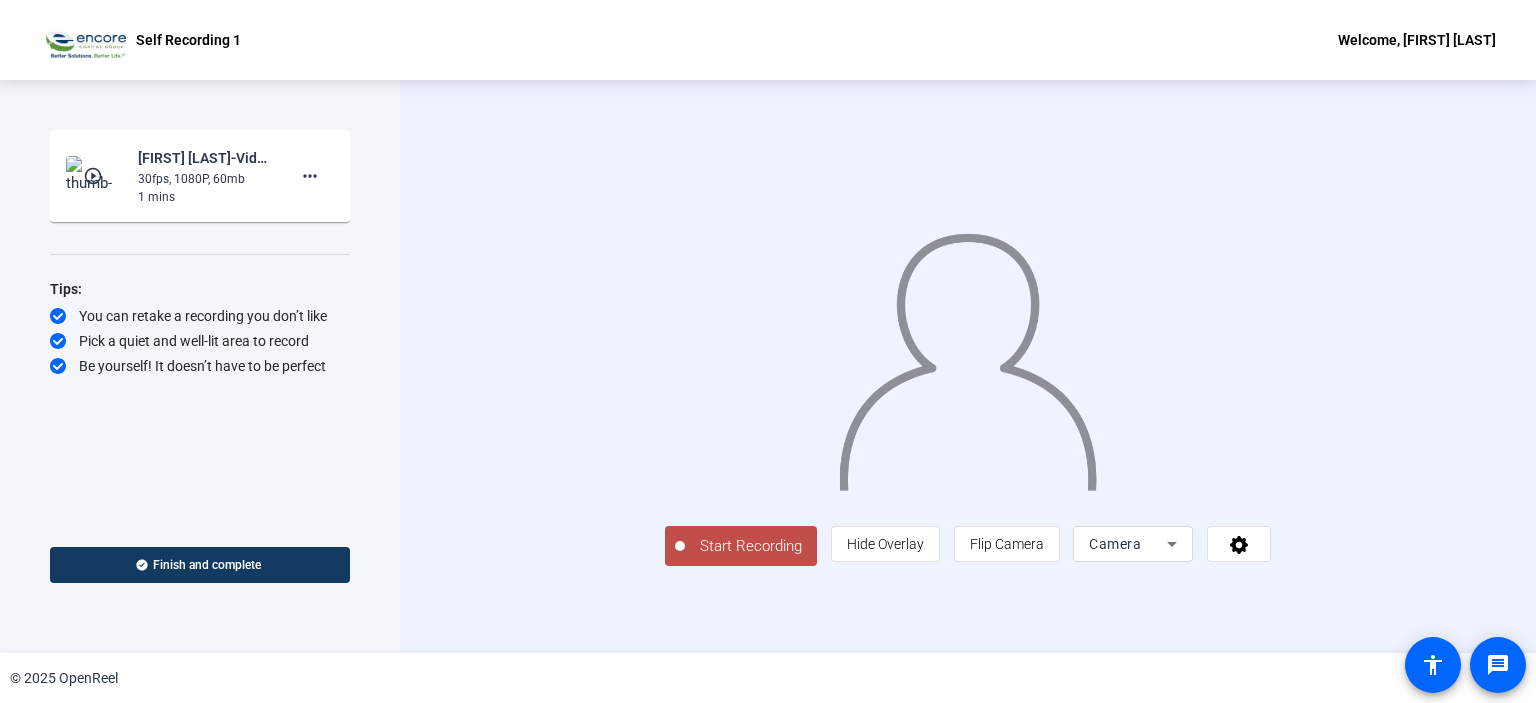 click on "Start Recording" 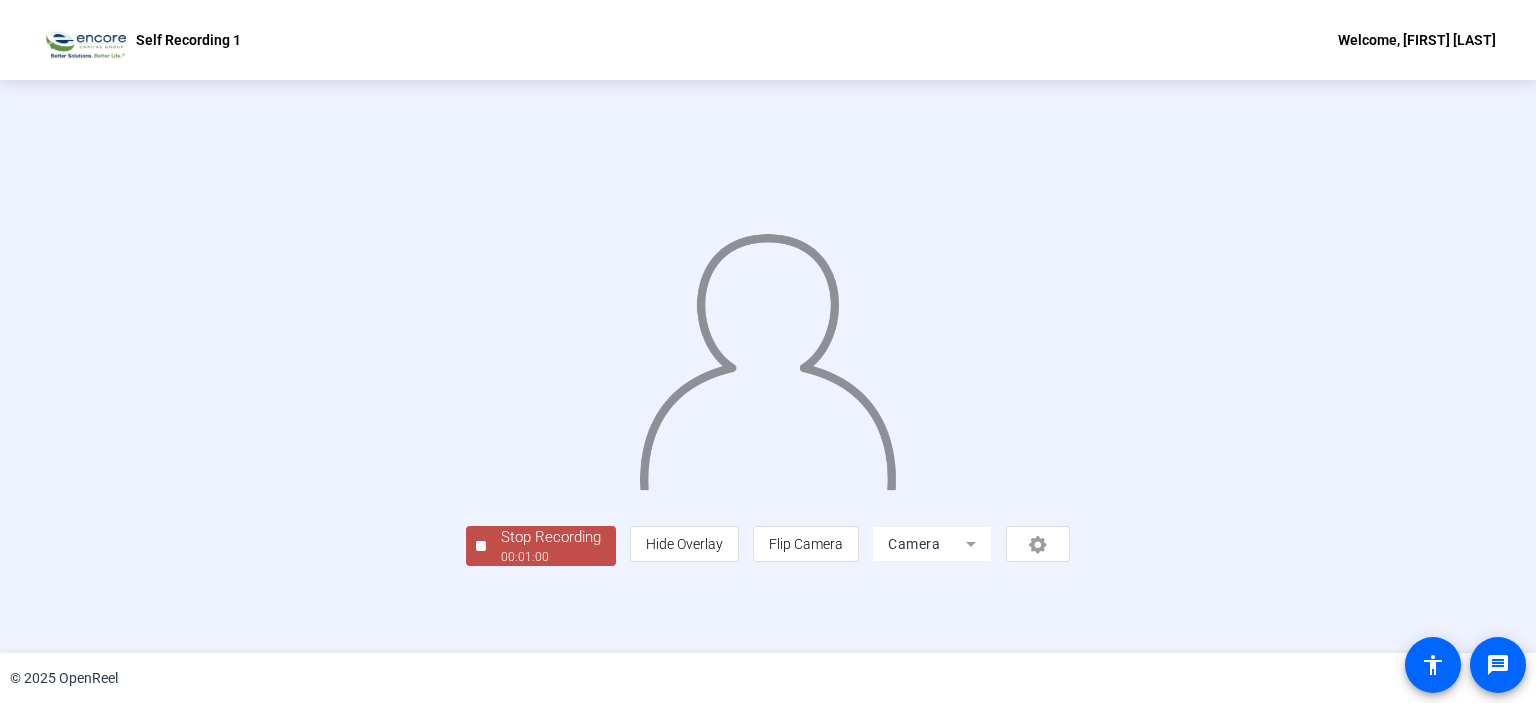 scroll, scrollTop: 73, scrollLeft: 0, axis: vertical 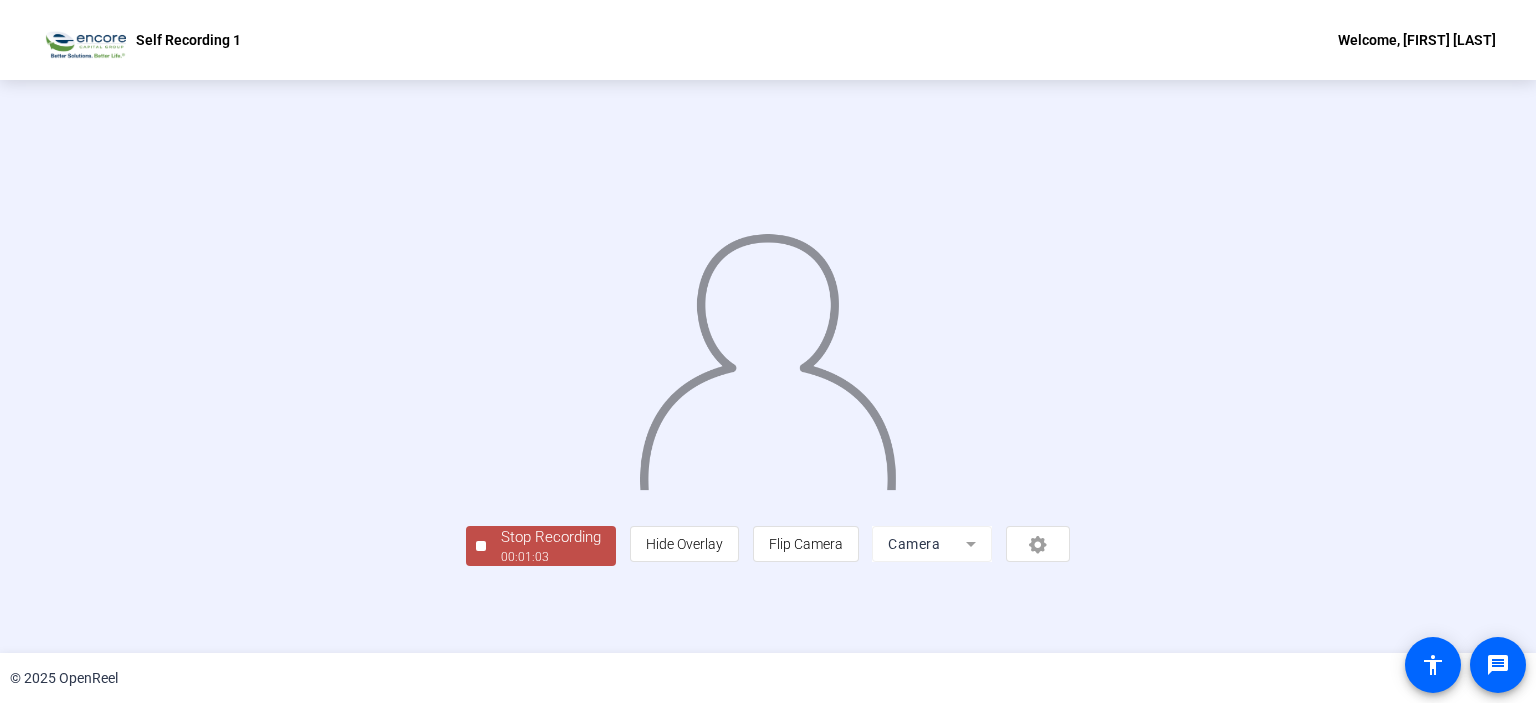 click on "Stop Recording" 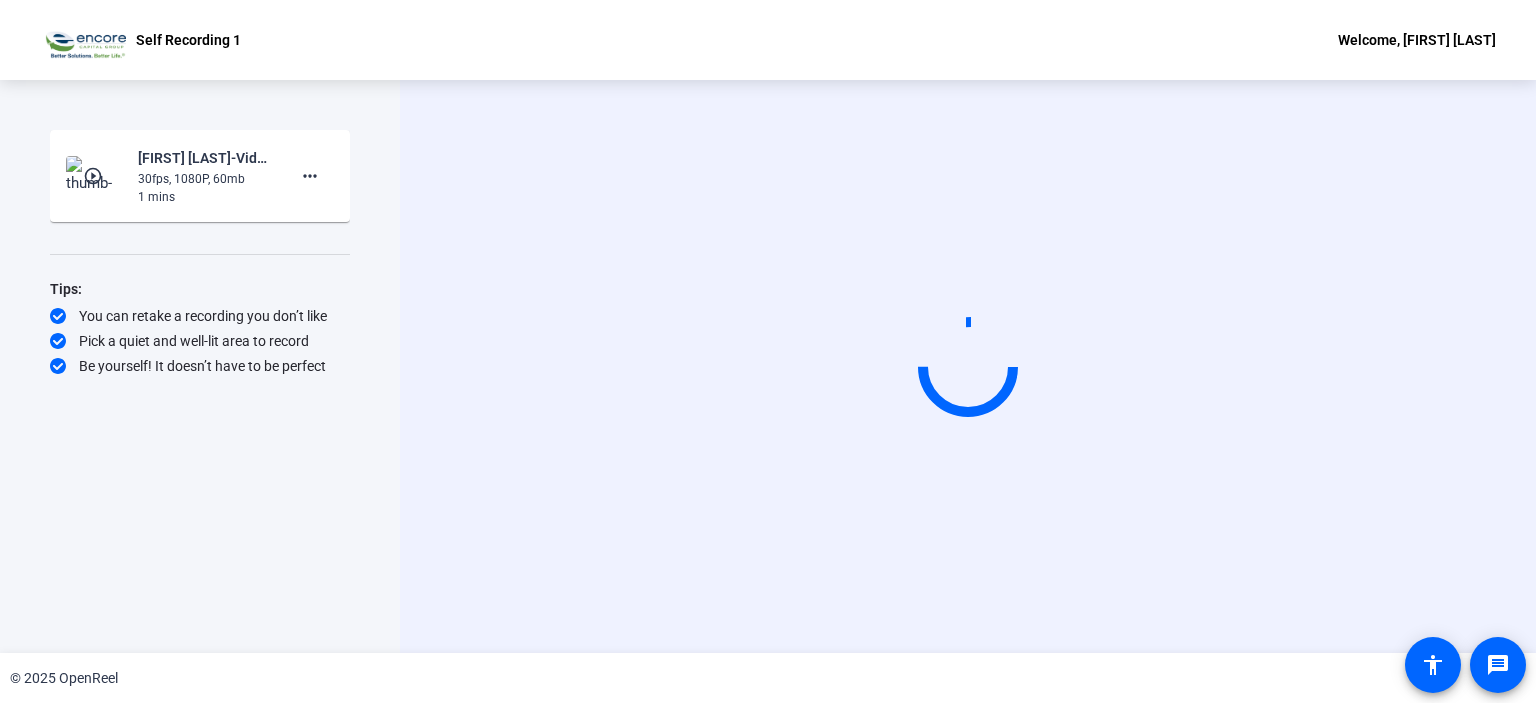 scroll, scrollTop: 0, scrollLeft: 0, axis: both 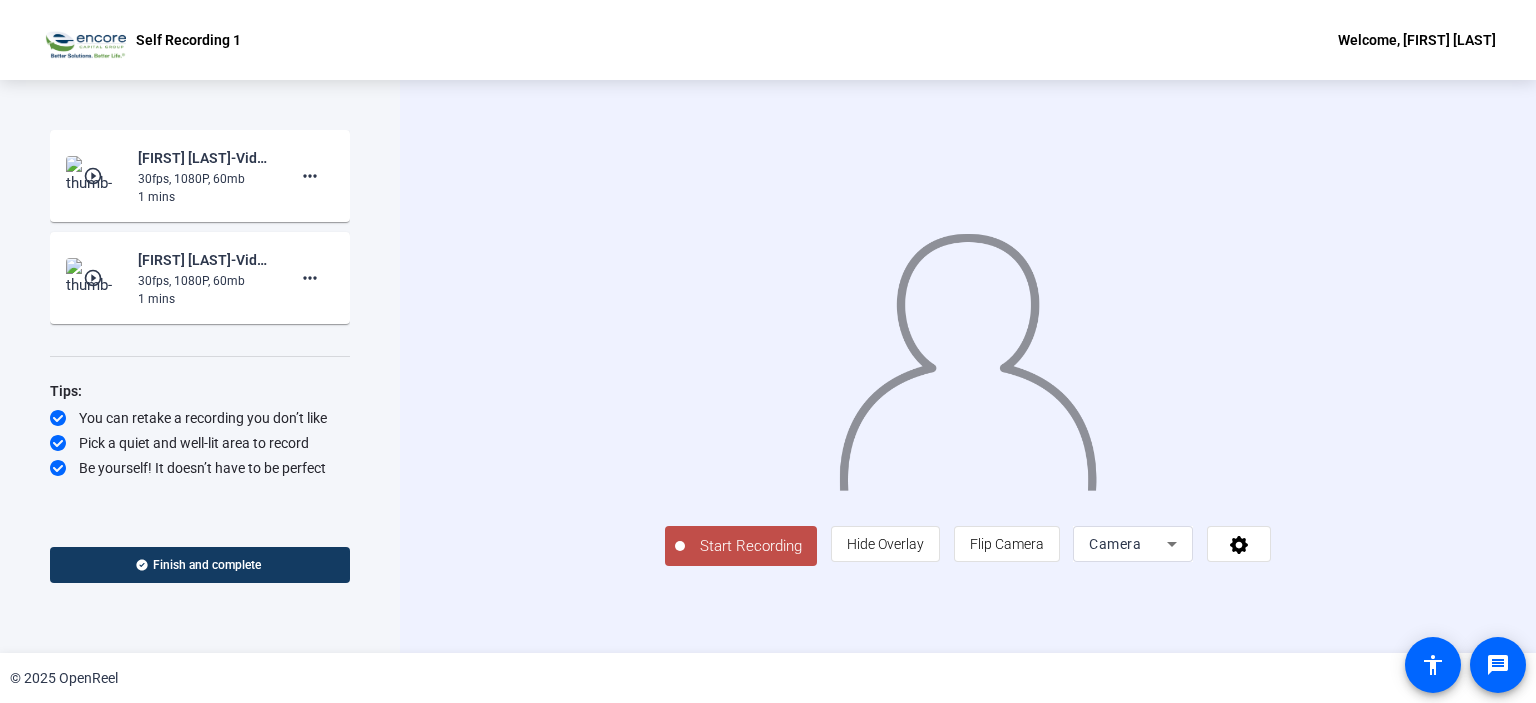 click 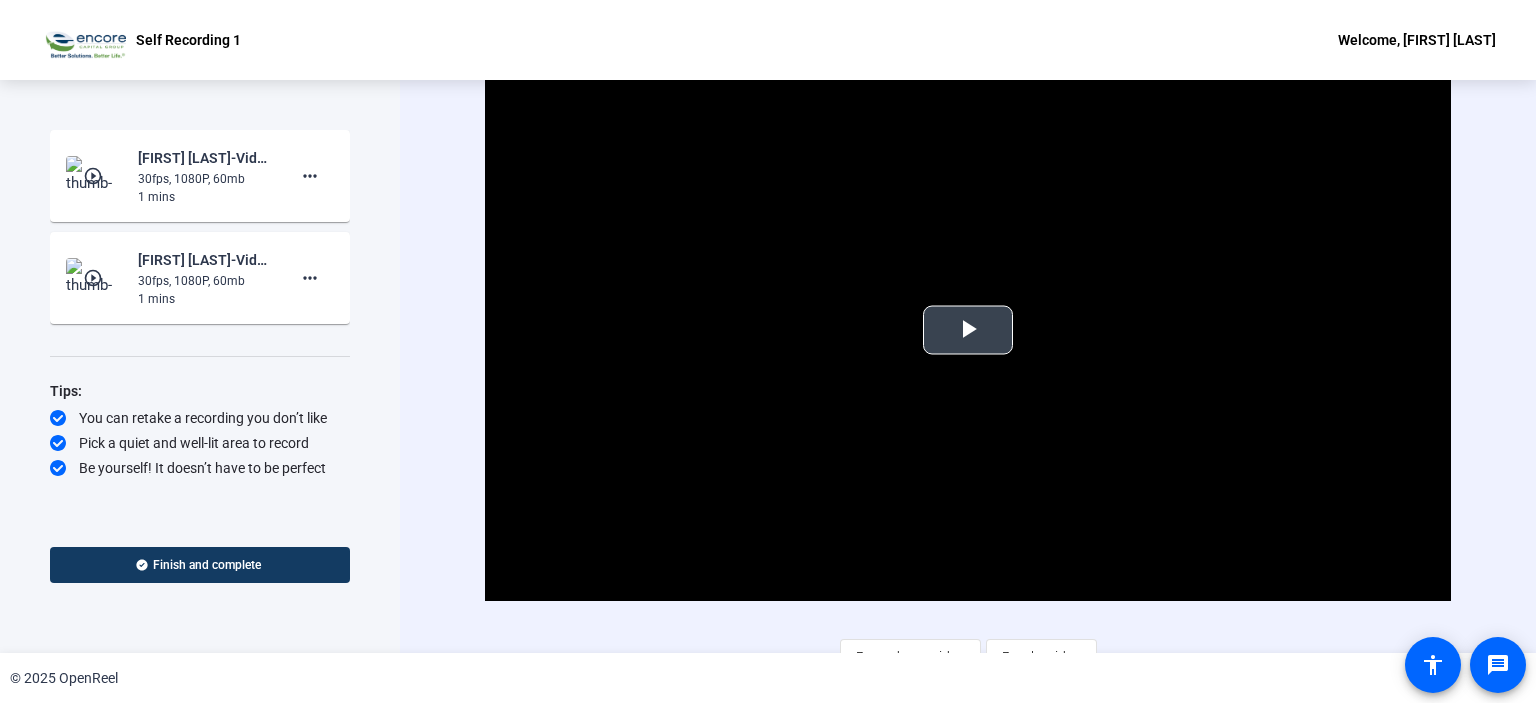 click at bounding box center [968, 330] 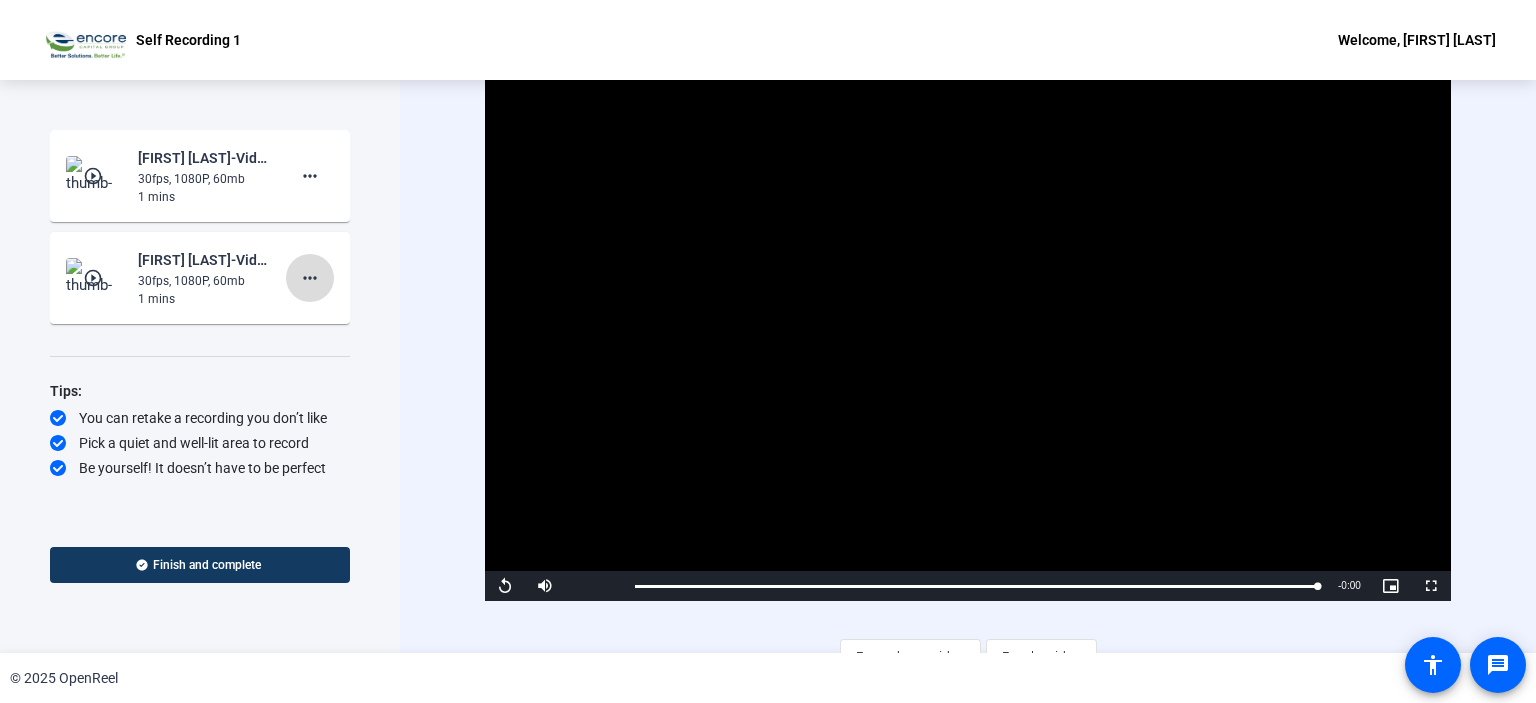 click on "more_horiz" 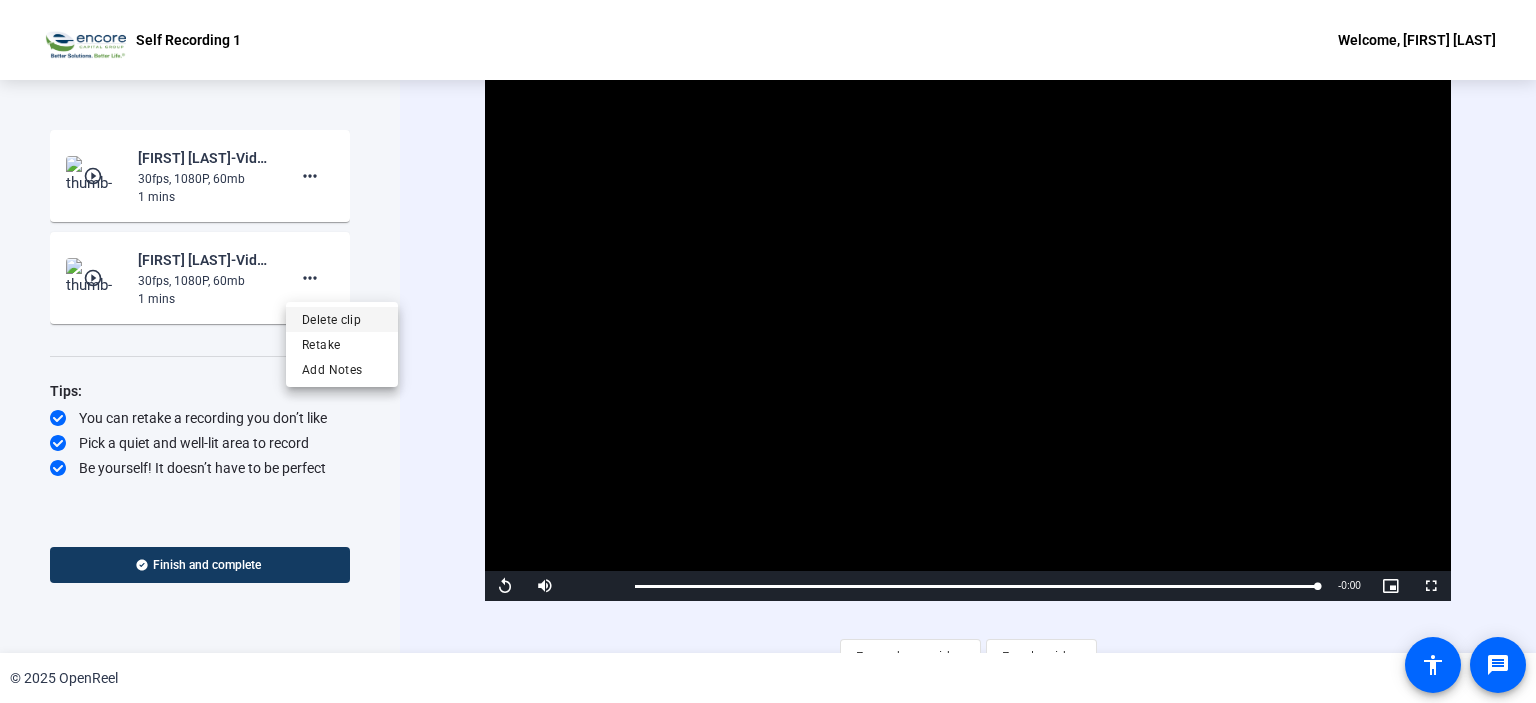 click on "Delete clip" at bounding box center (342, 320) 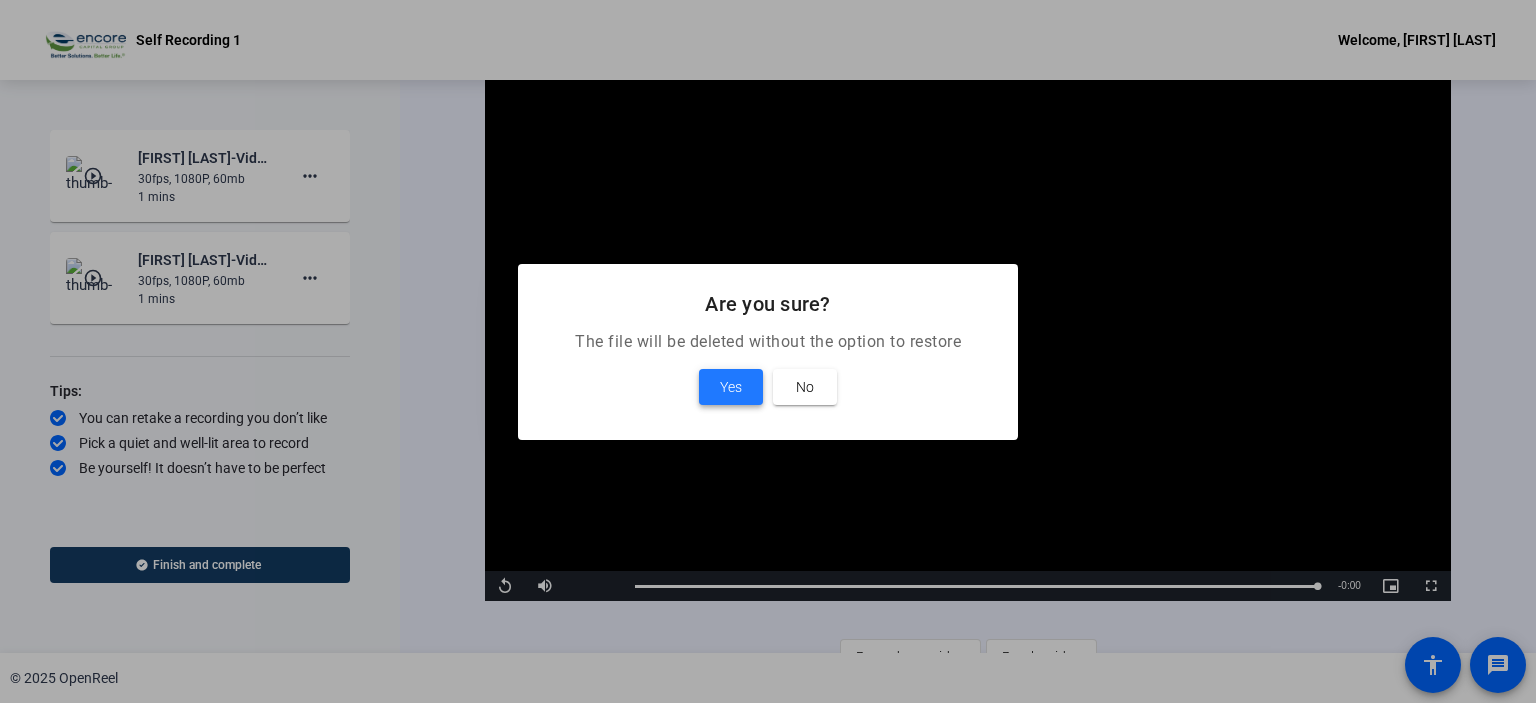 click at bounding box center [731, 387] 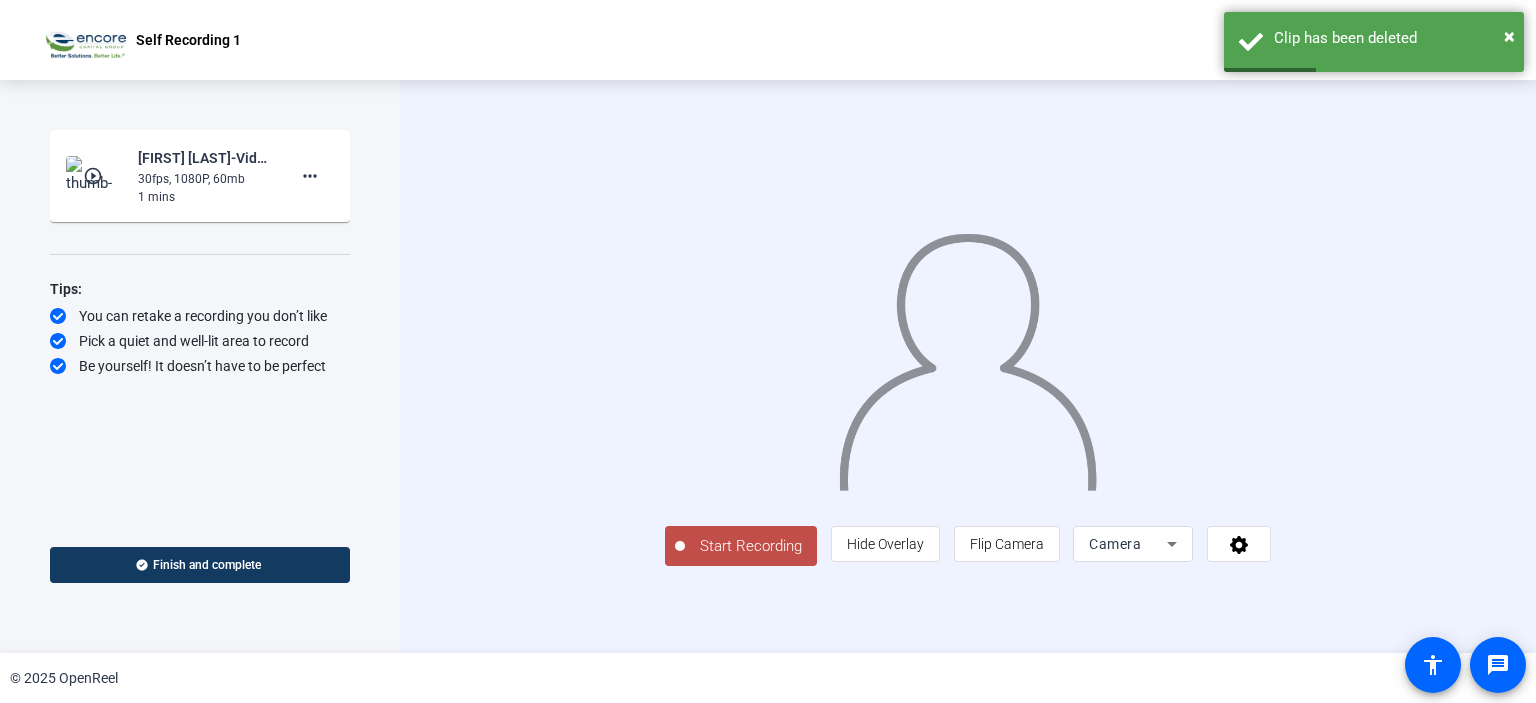 click on "play_circle_outline" 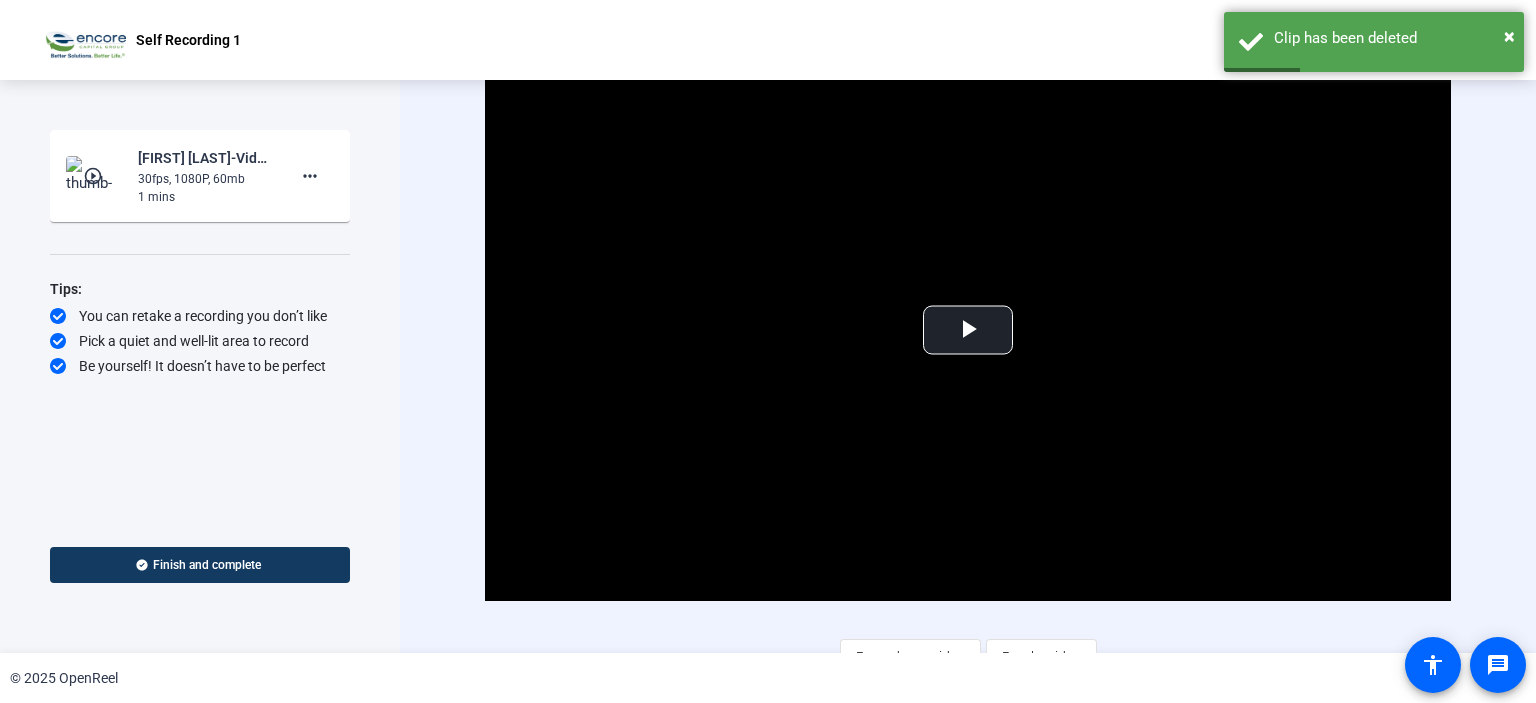 click on "play_circle_outline" 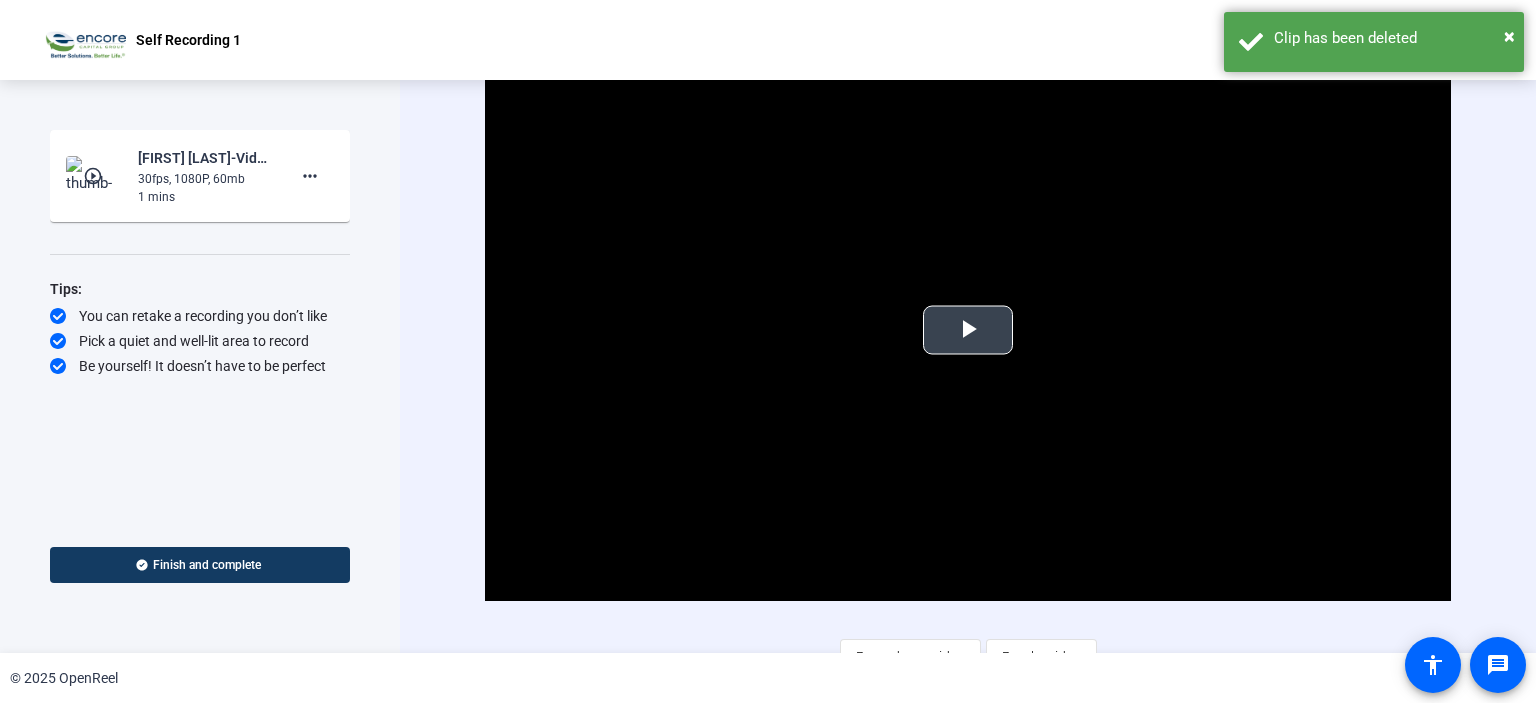 click at bounding box center (968, 330) 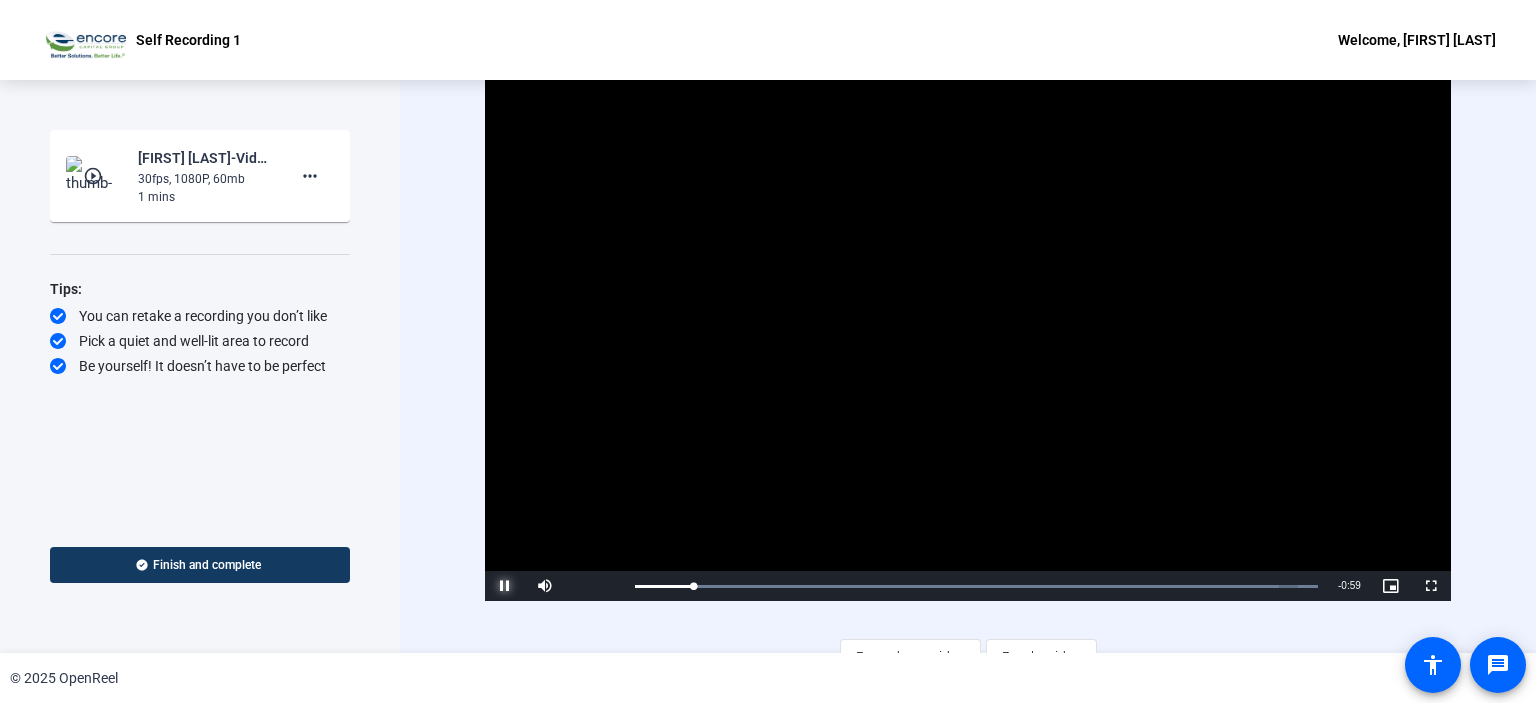 click at bounding box center (505, 586) 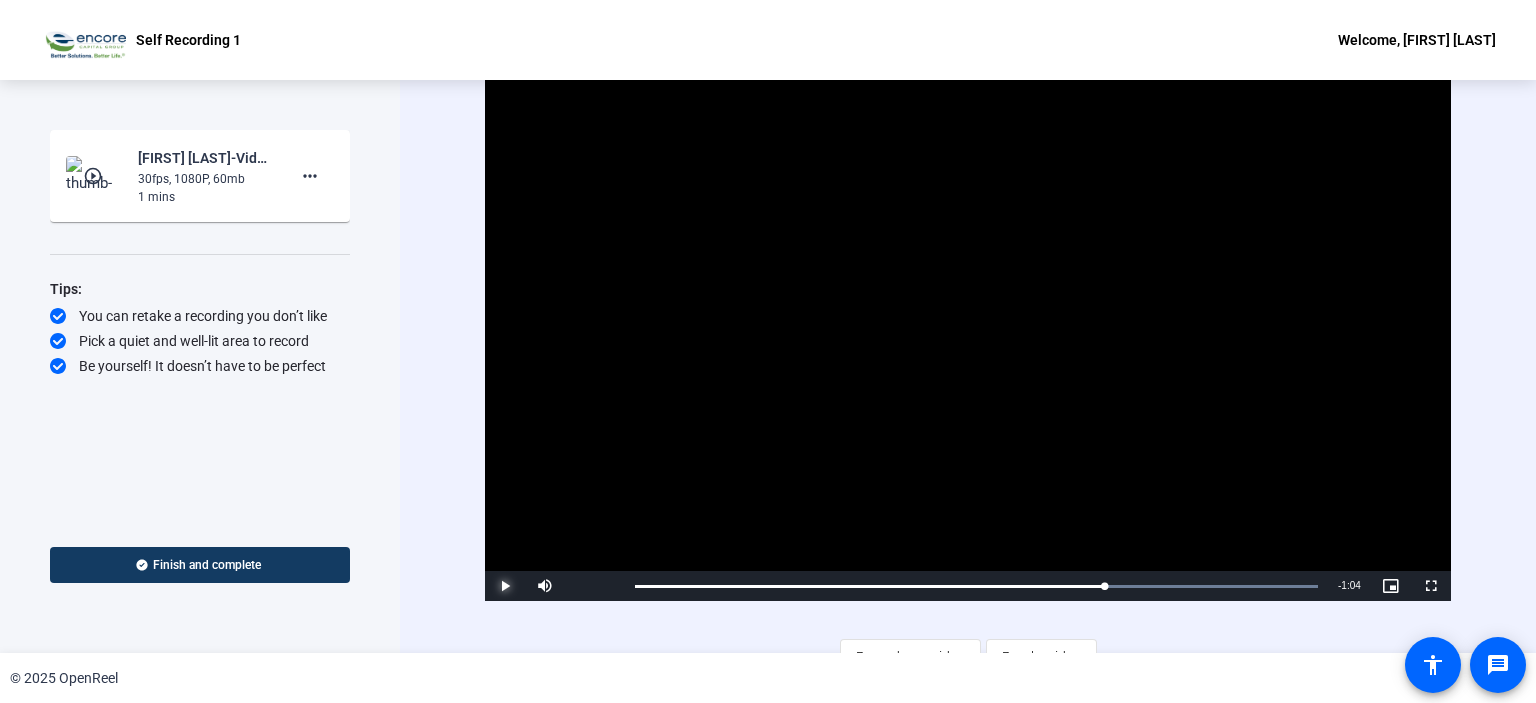 click at bounding box center [505, 586] 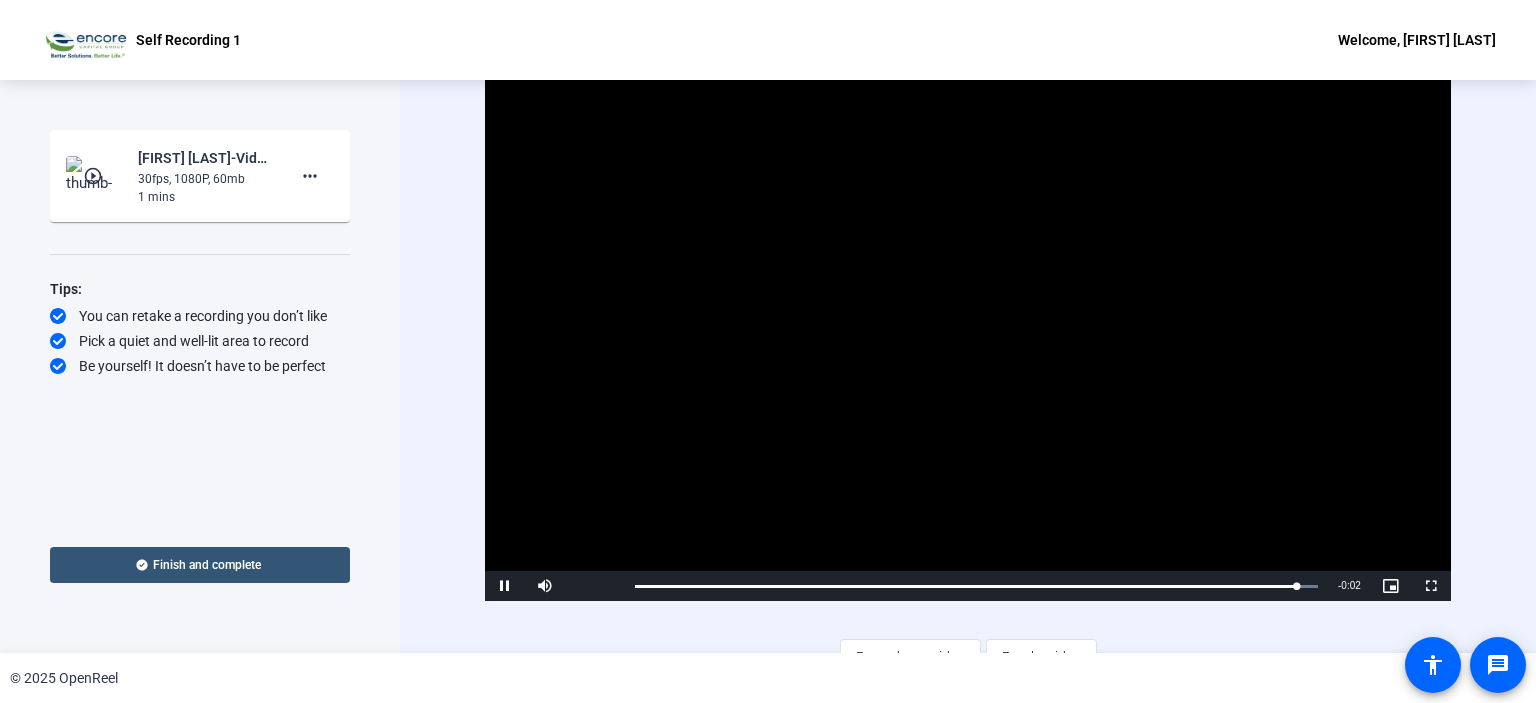 click 